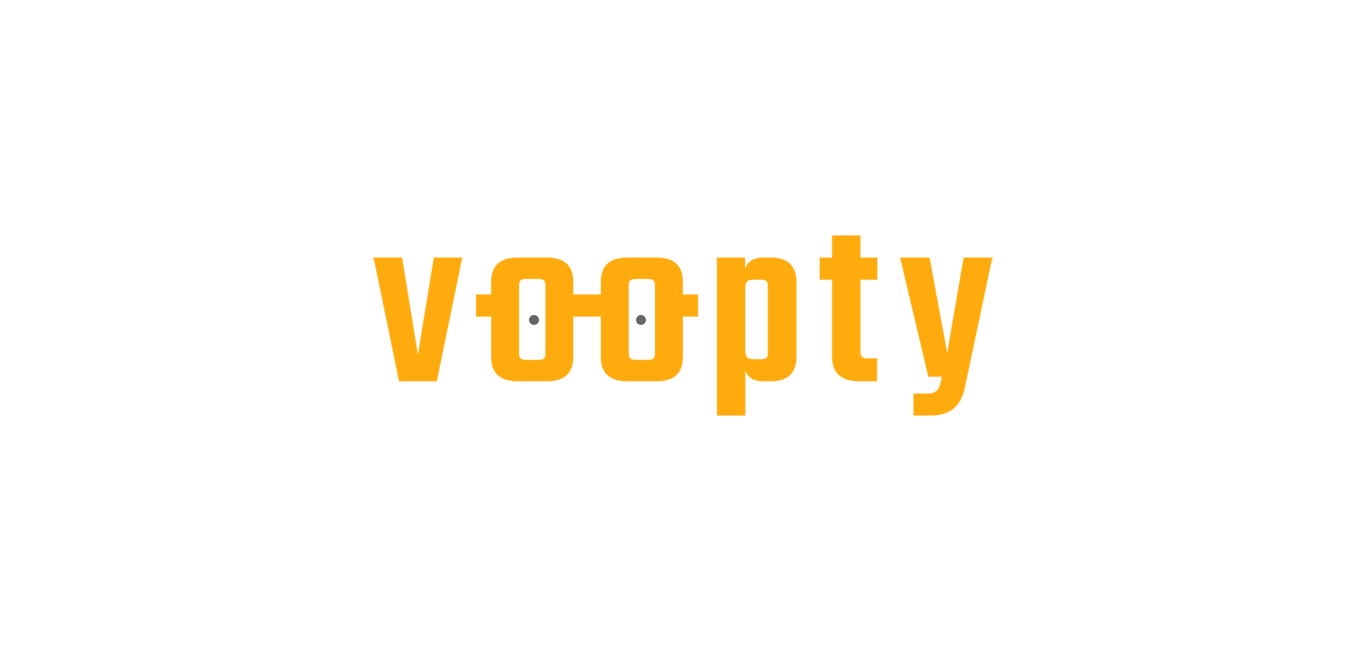 scroll, scrollTop: 0, scrollLeft: 0, axis: both 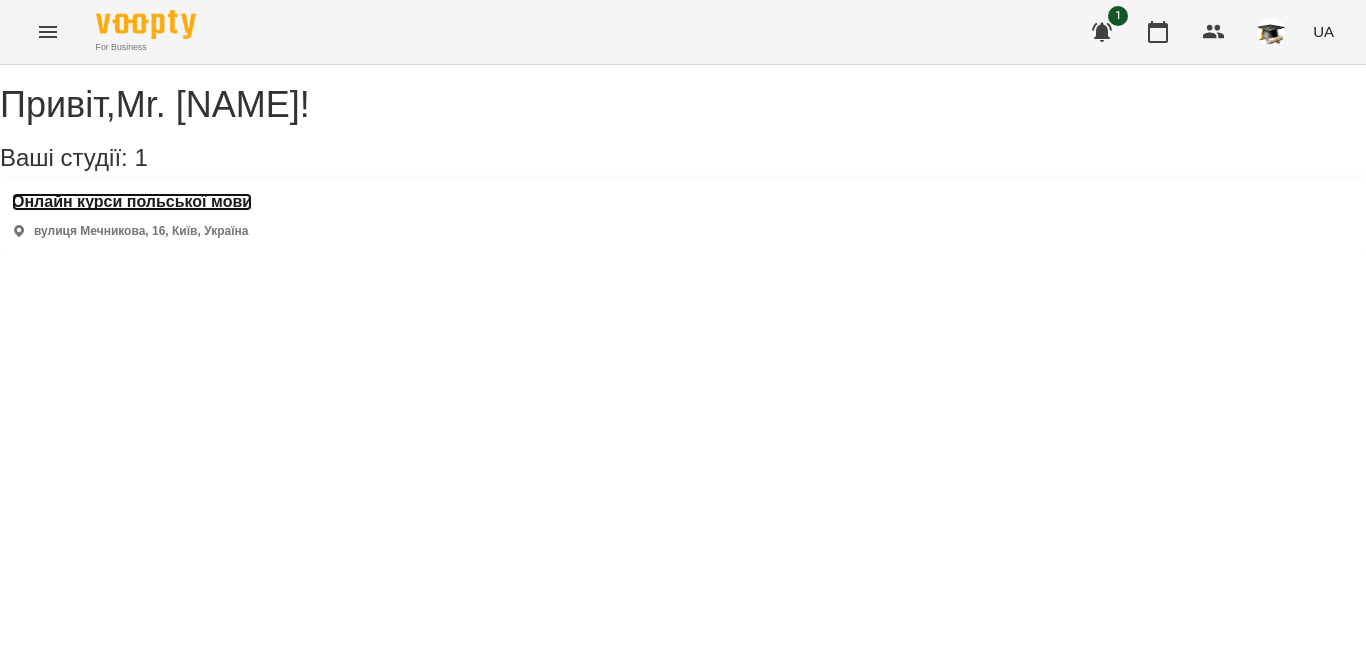 click on "Онлайн курси польської мови" at bounding box center (132, 202) 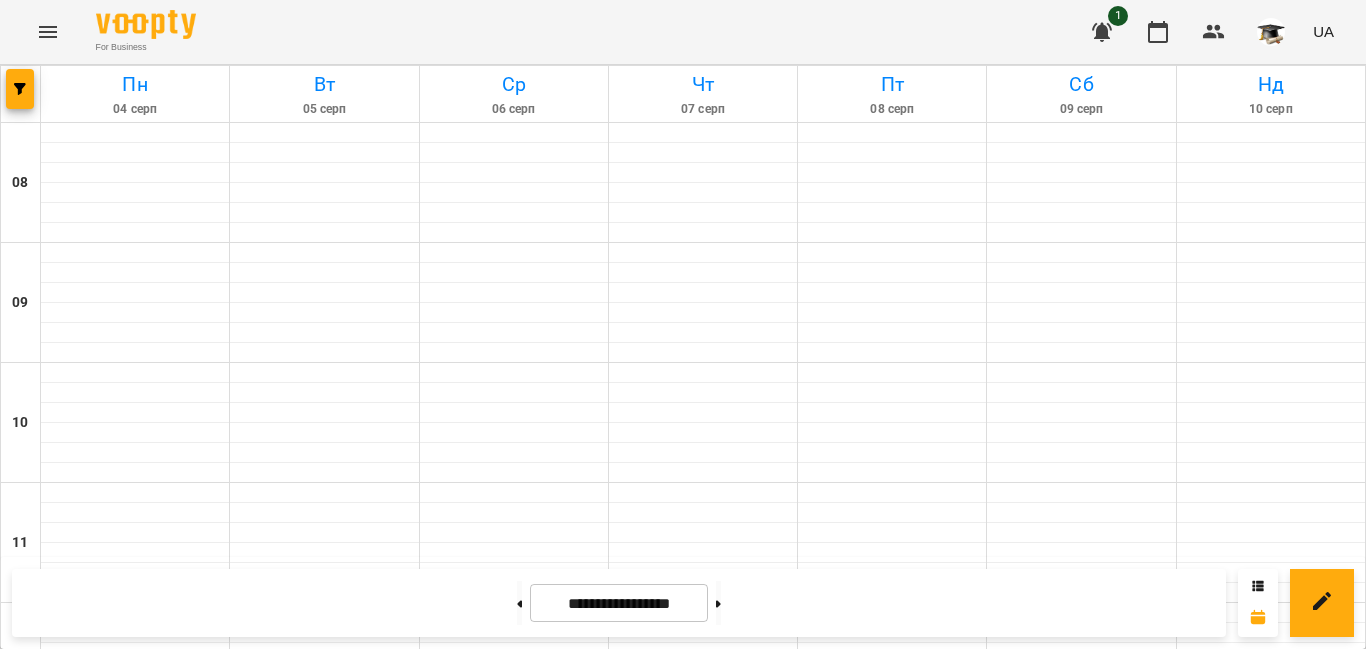 scroll, scrollTop: 1044, scrollLeft: 0, axis: vertical 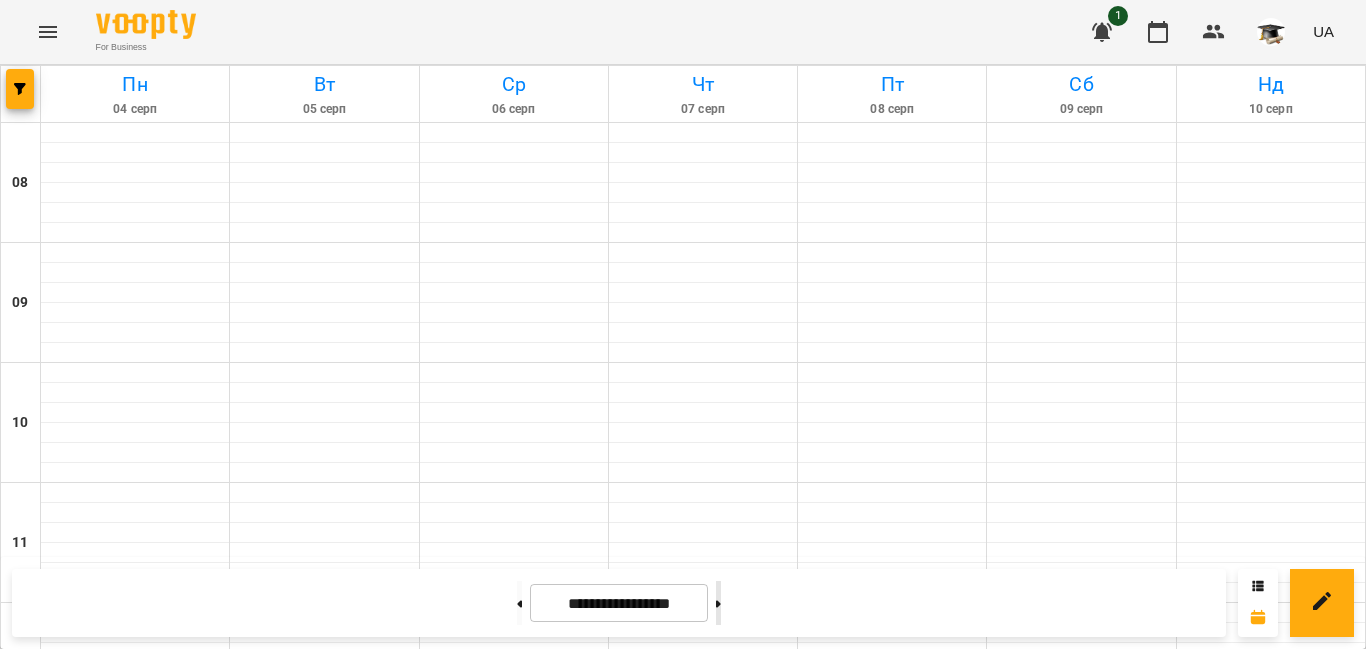 click 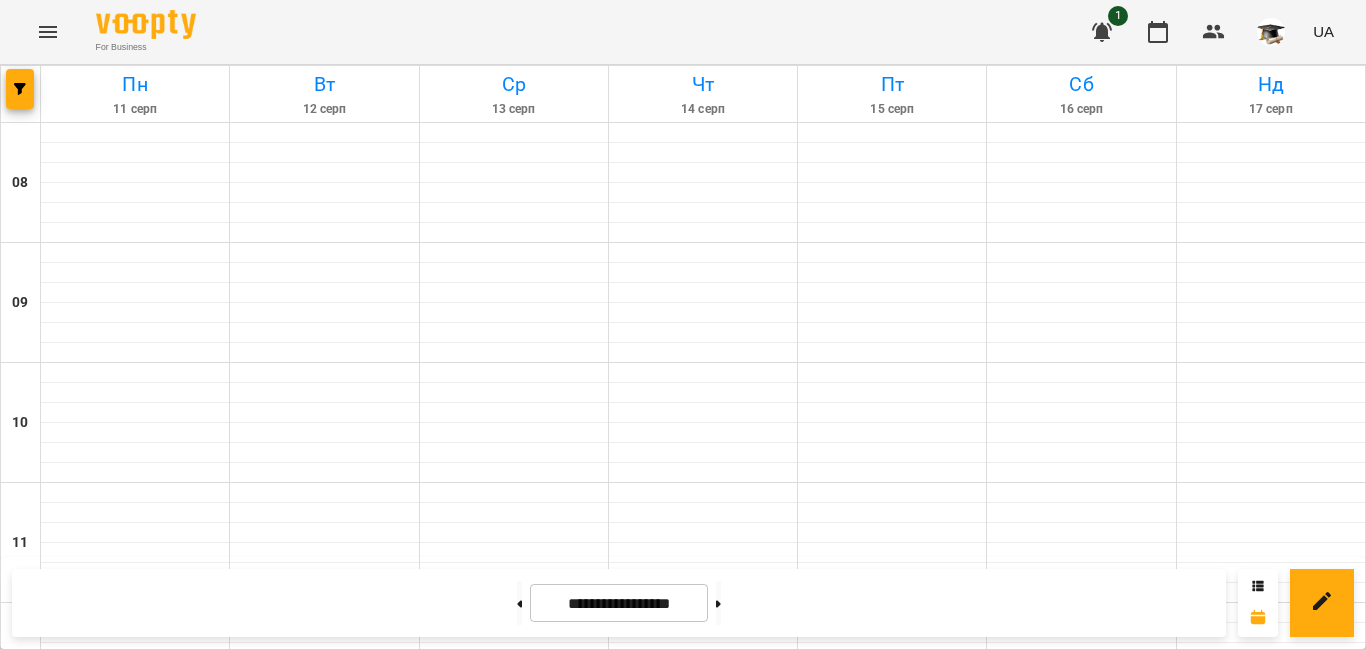 scroll, scrollTop: 1044, scrollLeft: 0, axis: vertical 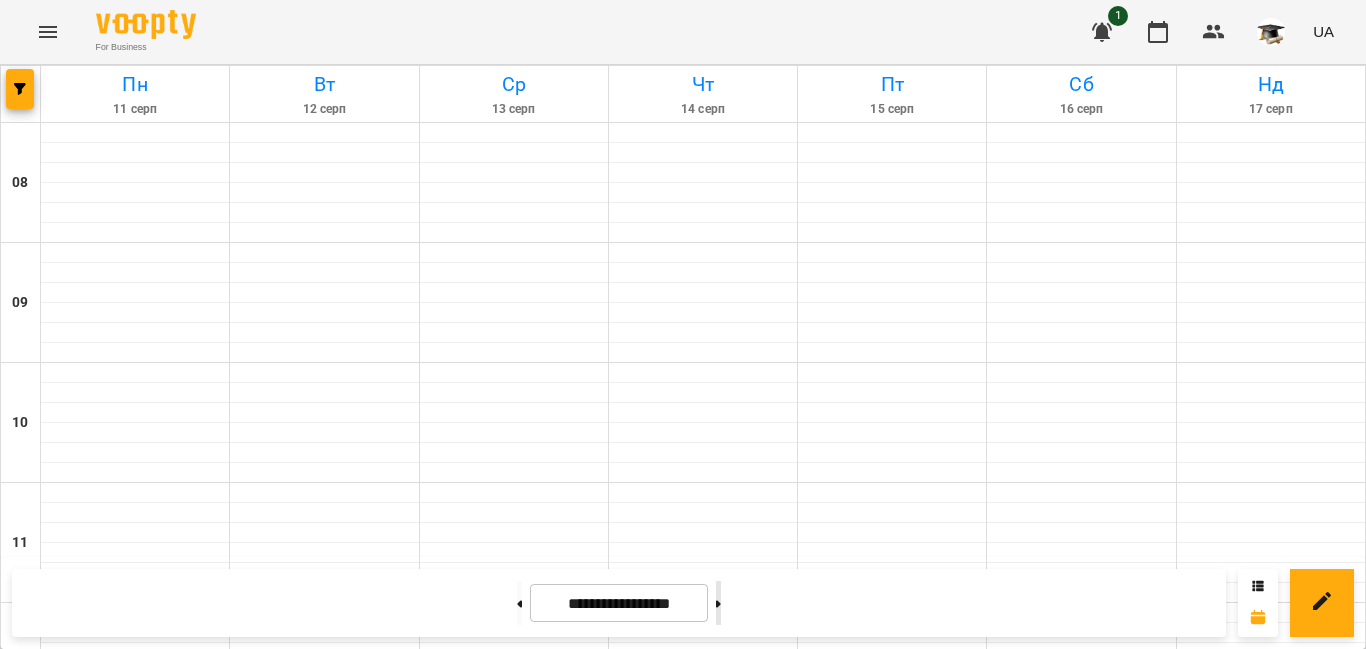 click at bounding box center [718, 603] 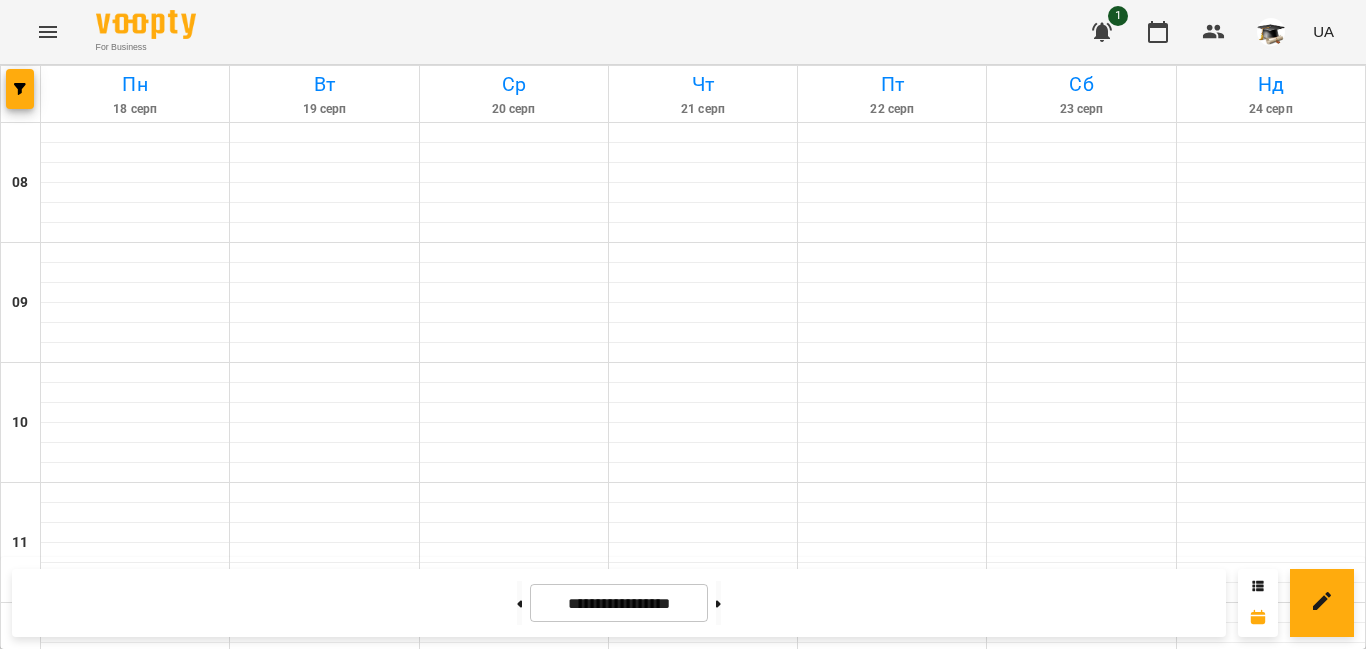 scroll, scrollTop: 1044, scrollLeft: 0, axis: vertical 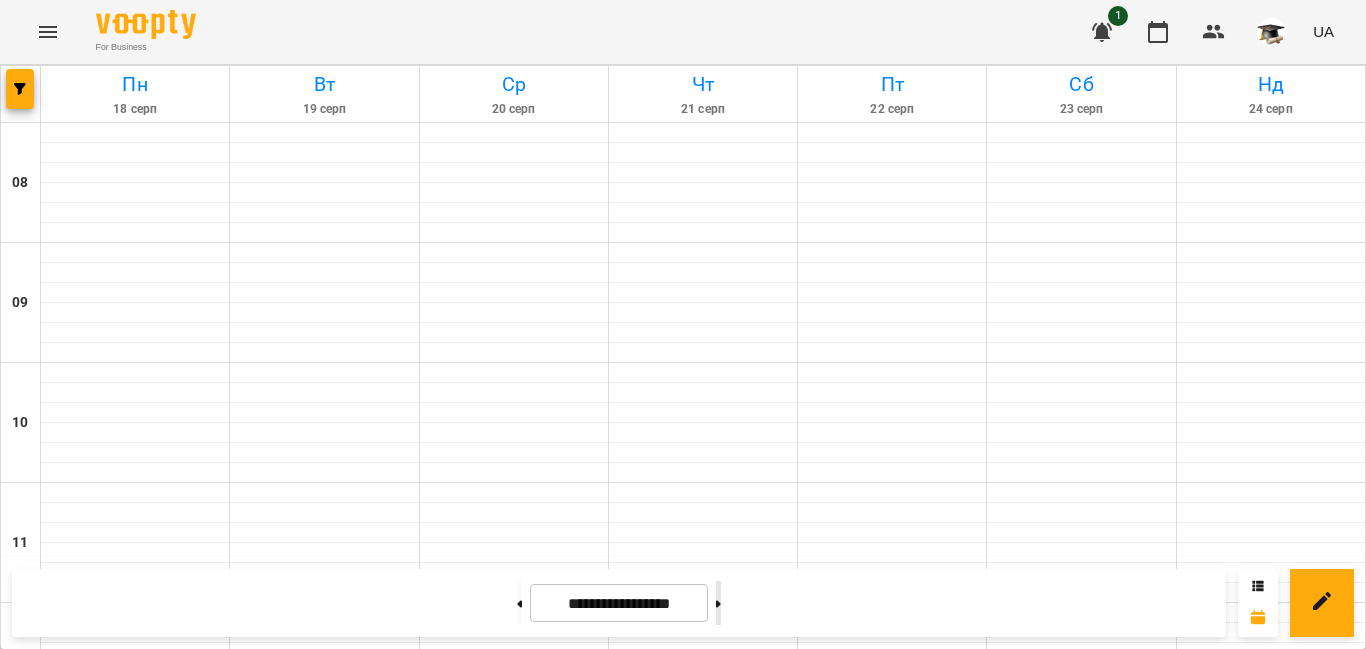 click 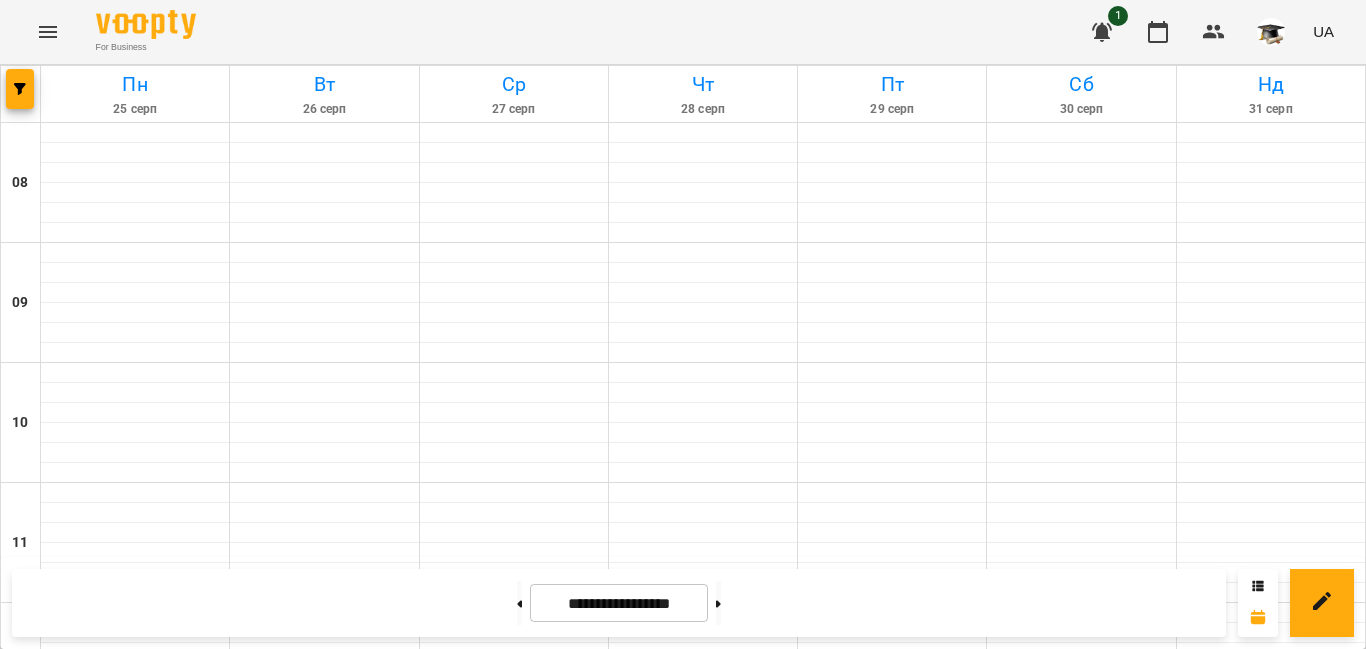 scroll, scrollTop: 844, scrollLeft: 0, axis: vertical 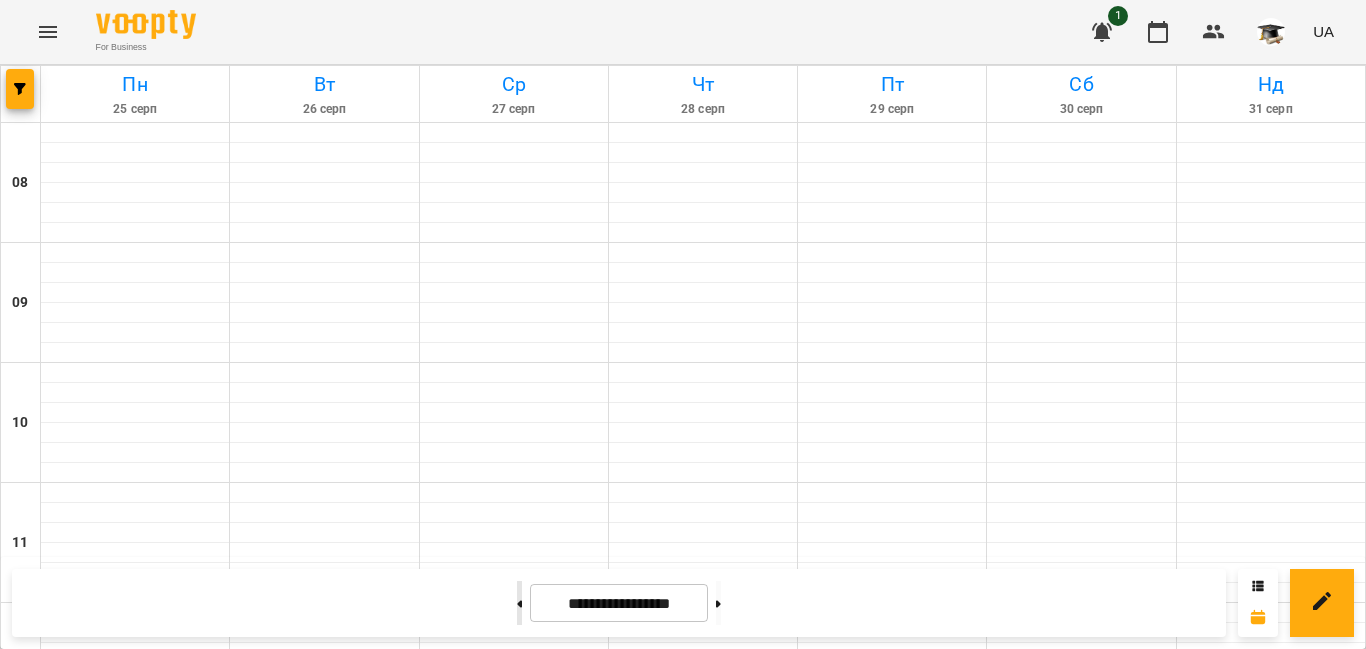 click at bounding box center [519, 603] 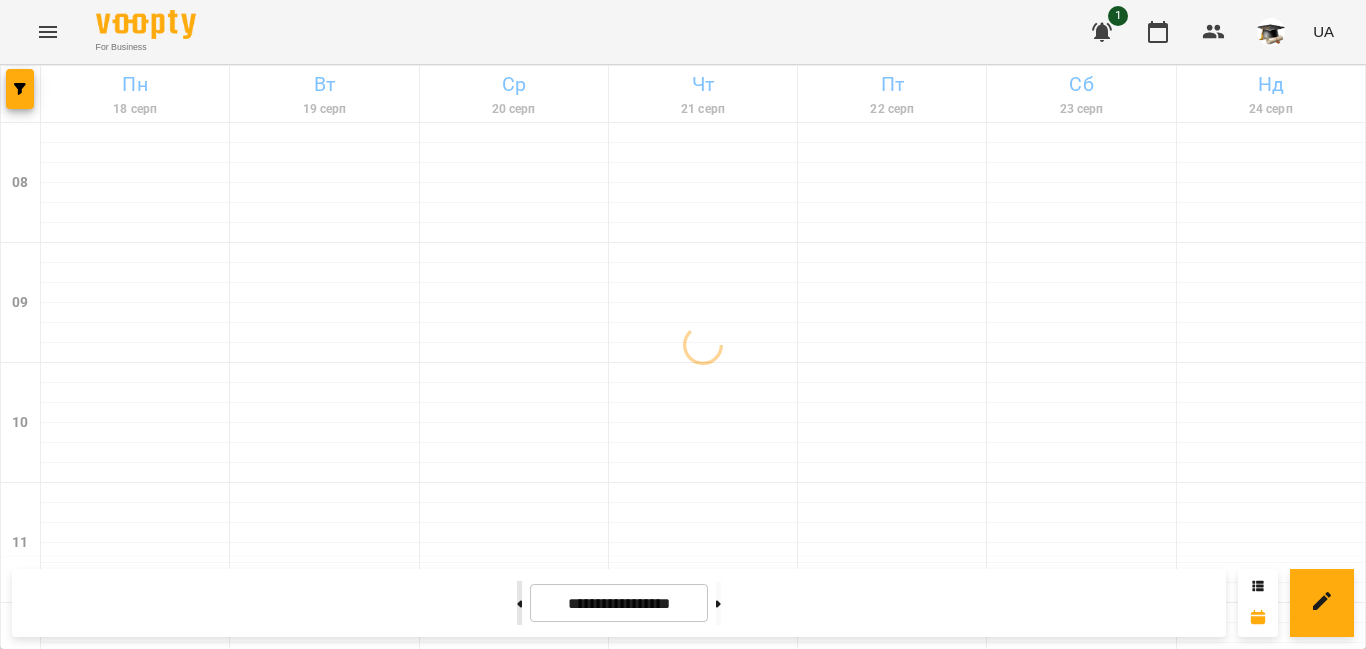 click at bounding box center [519, 603] 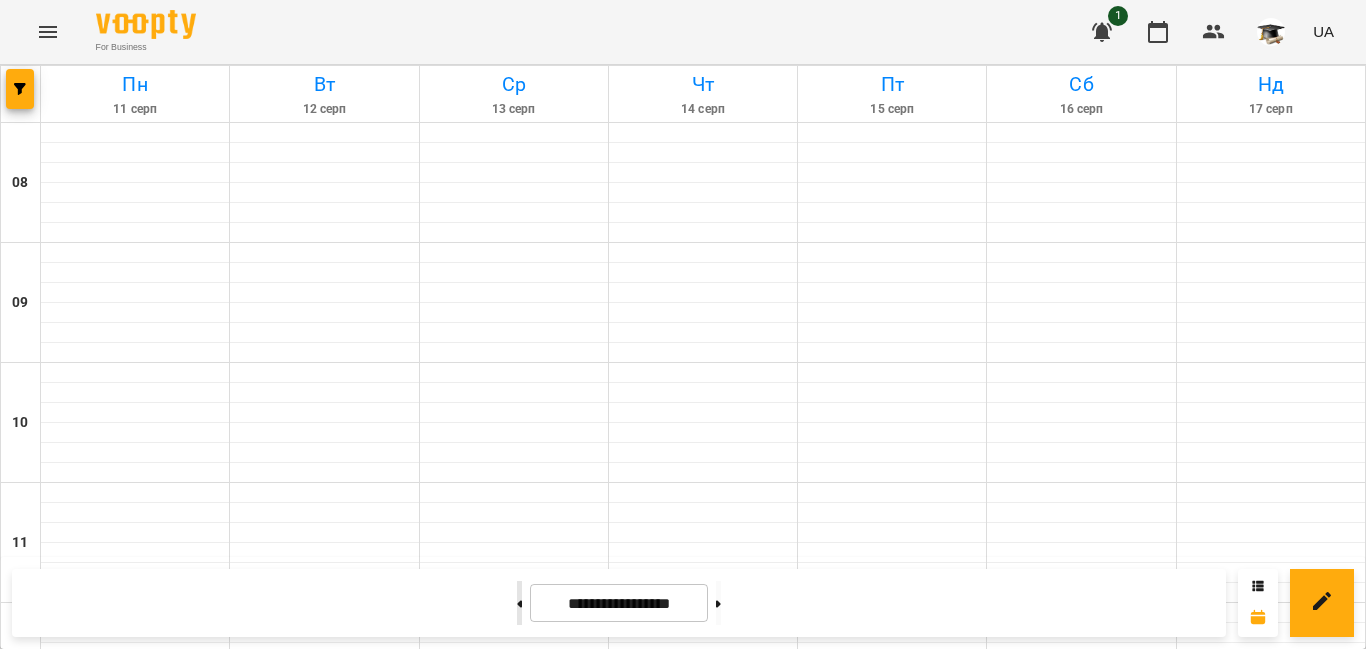 click at bounding box center [519, 603] 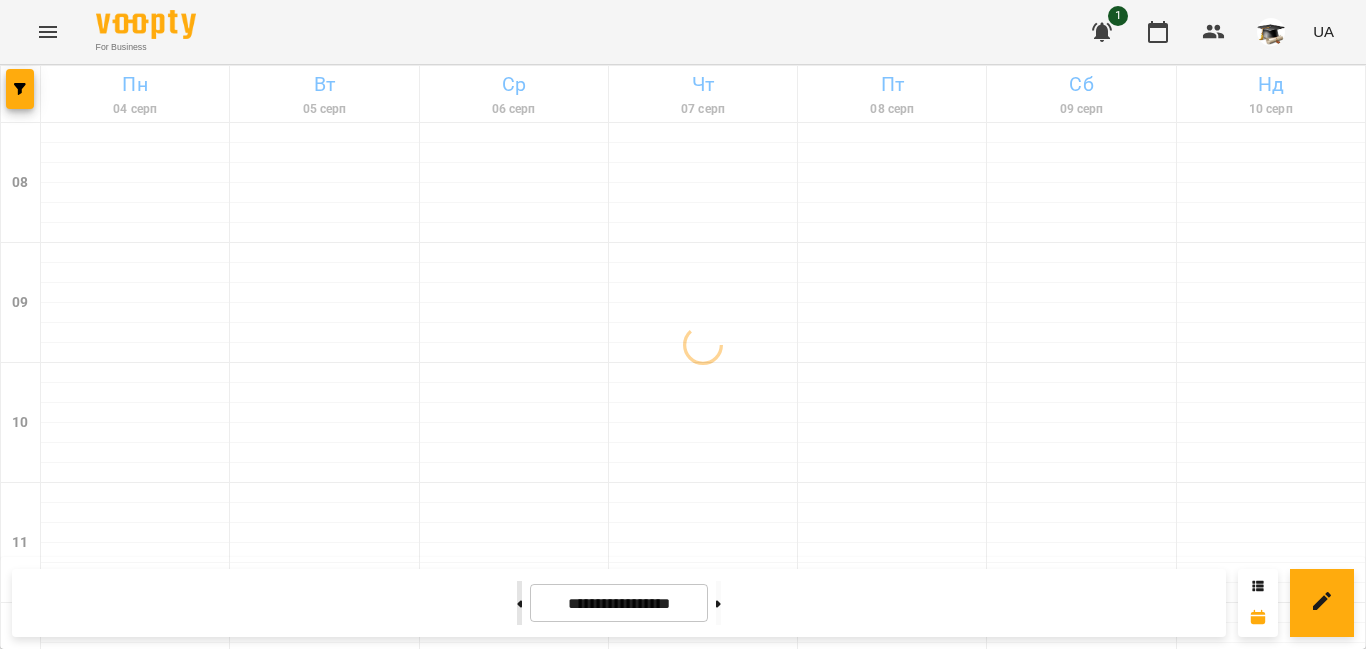 click at bounding box center (519, 603) 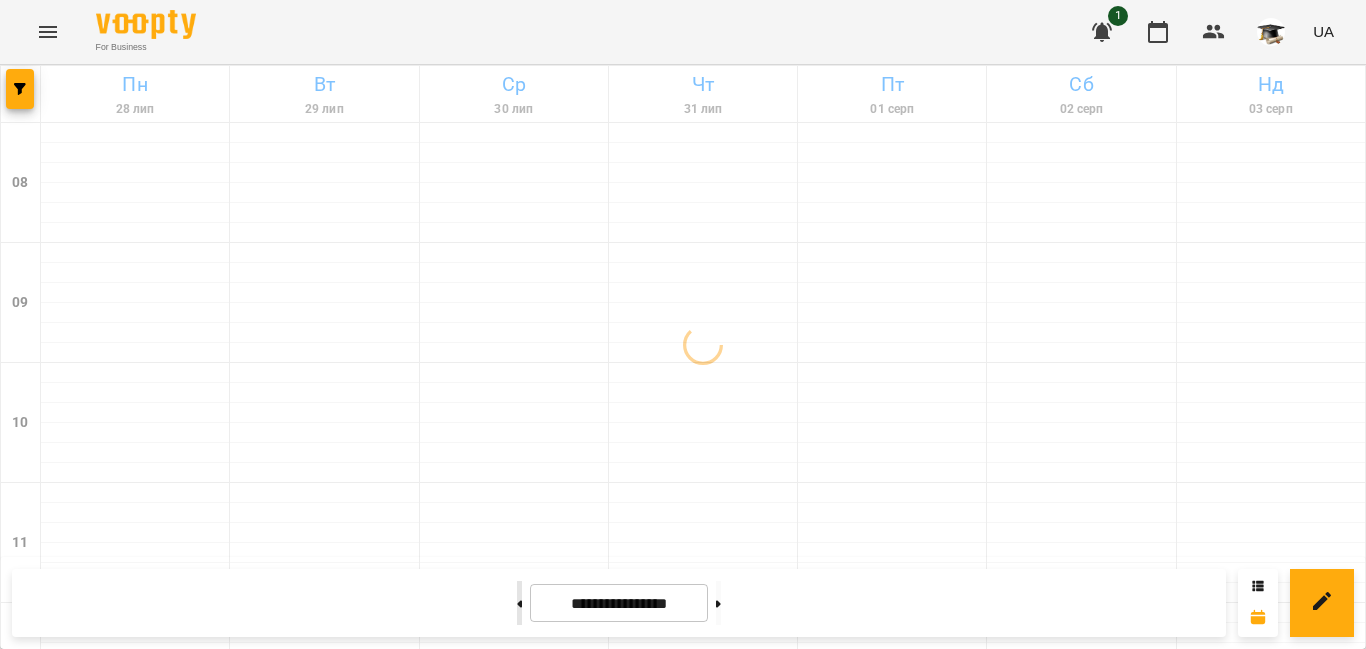 click at bounding box center (519, 603) 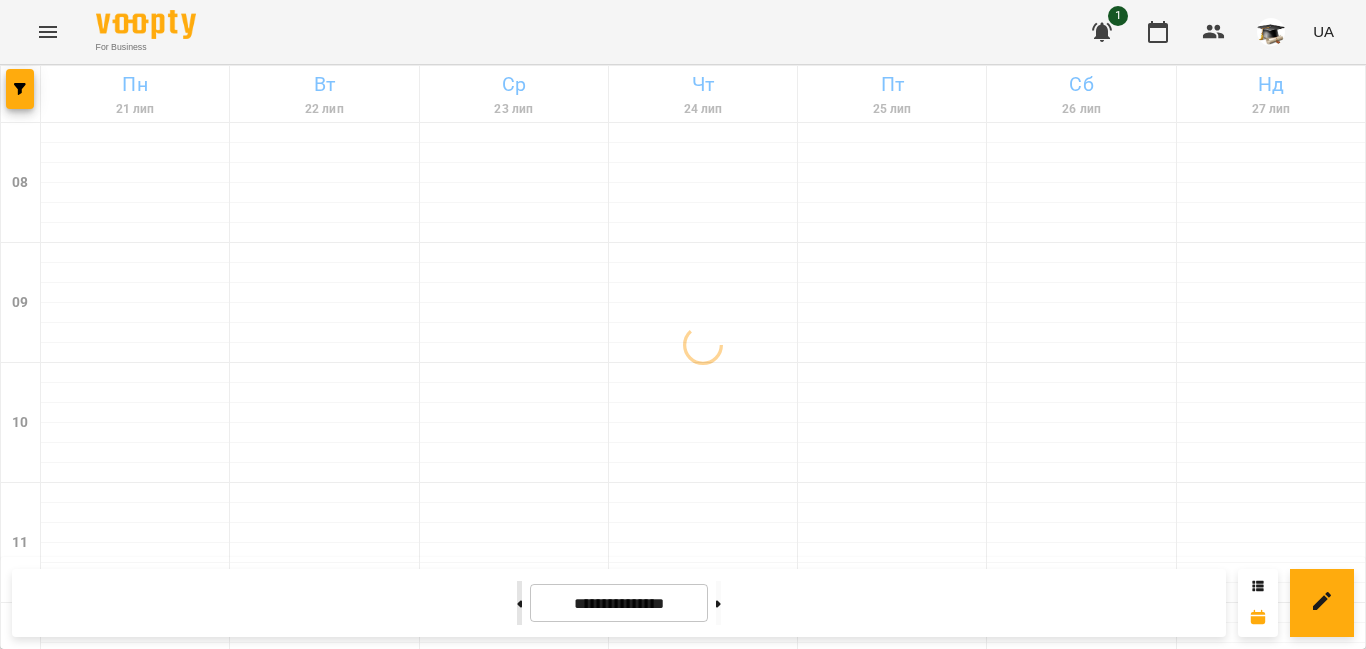 click at bounding box center [519, 603] 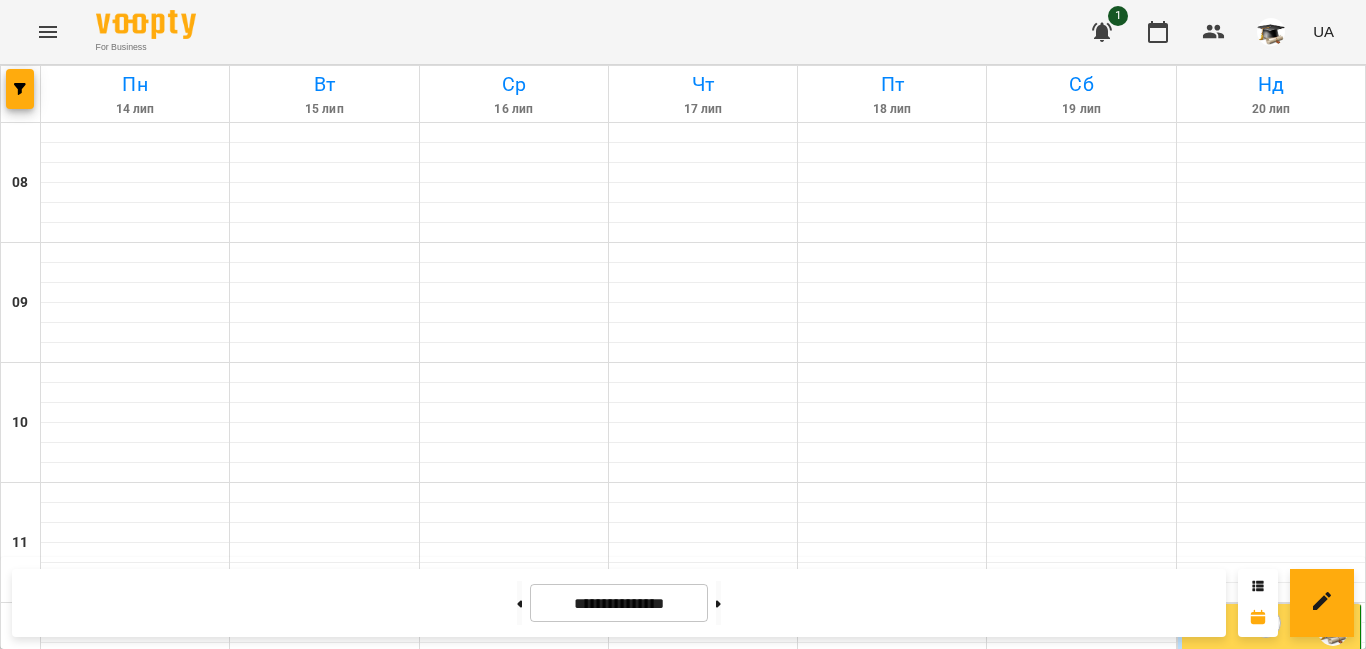 scroll, scrollTop: 1144, scrollLeft: 0, axis: vertical 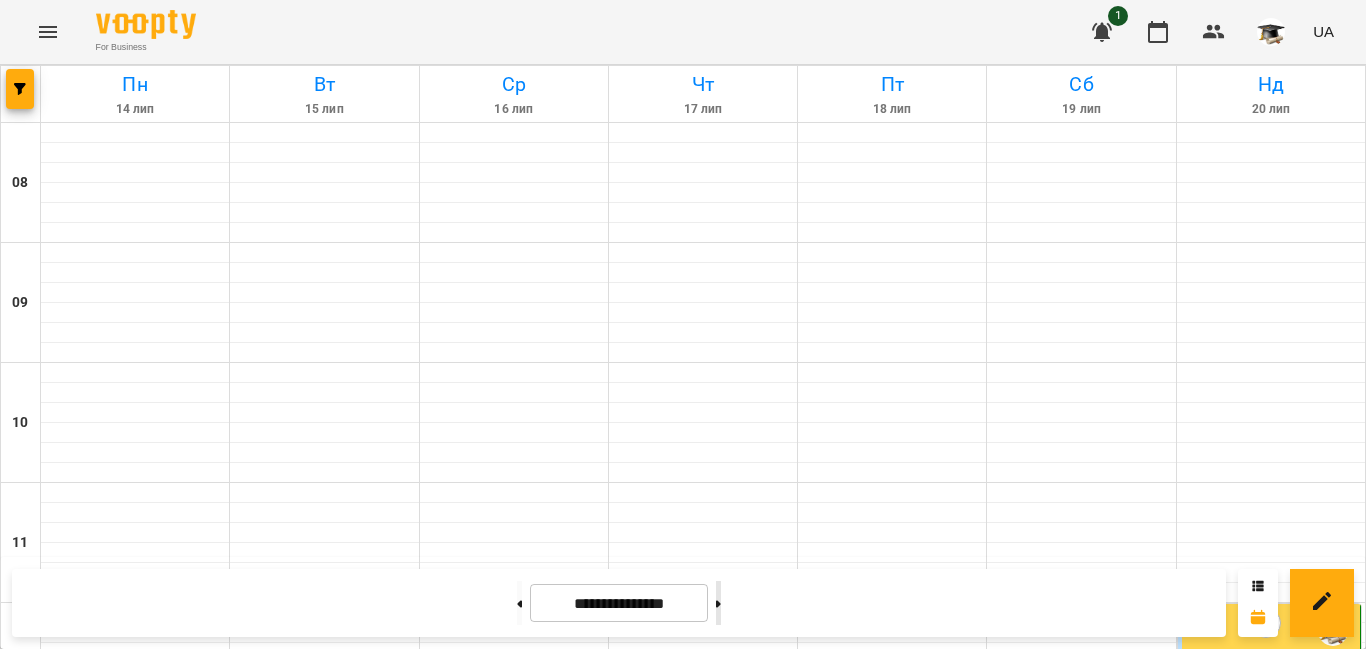 click 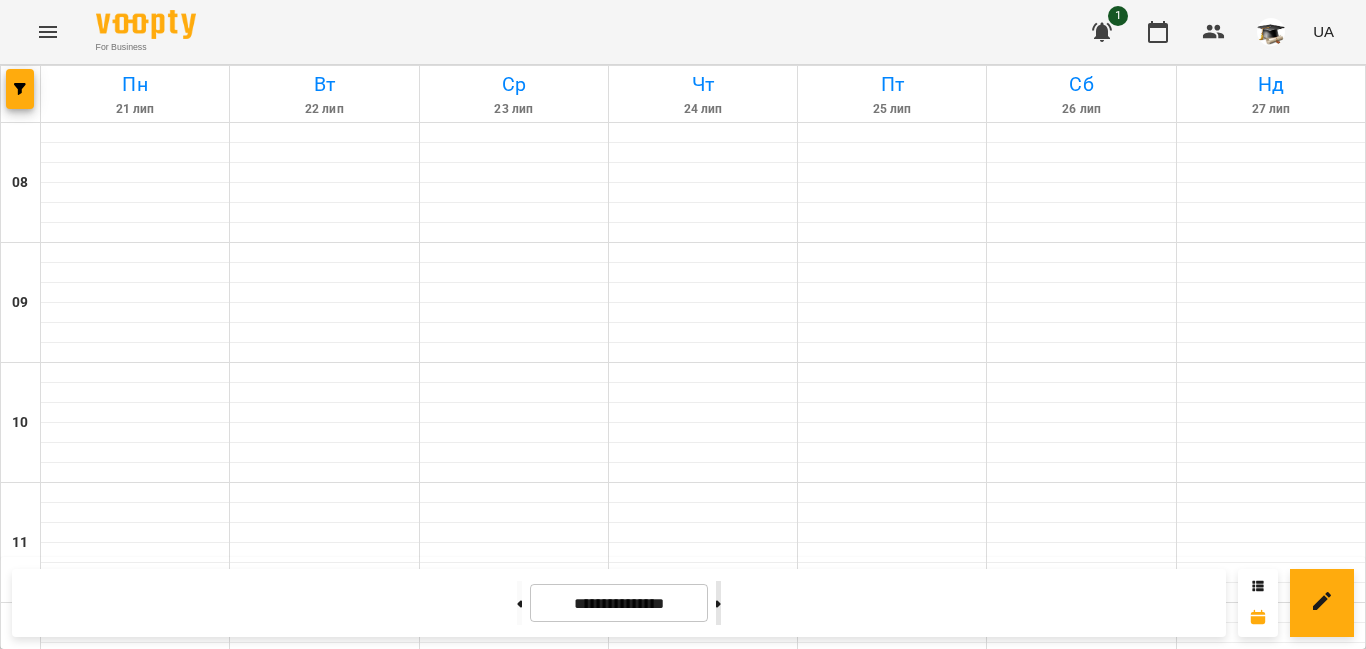click 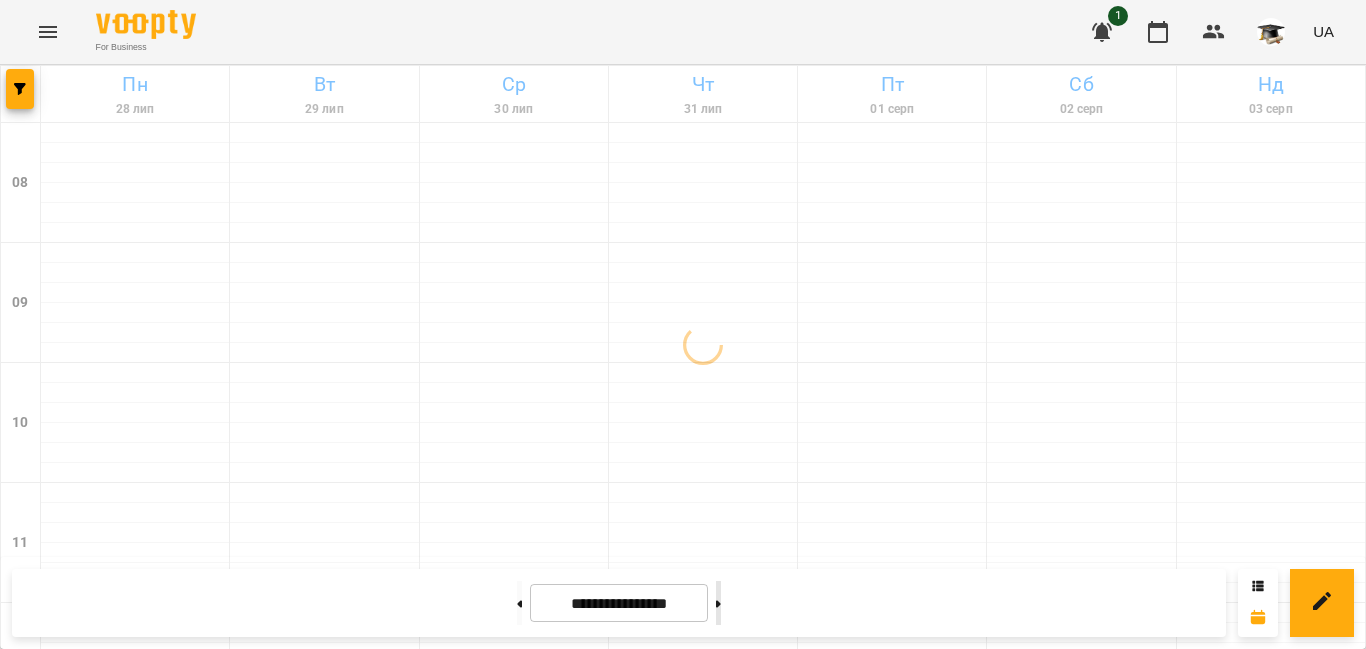 click 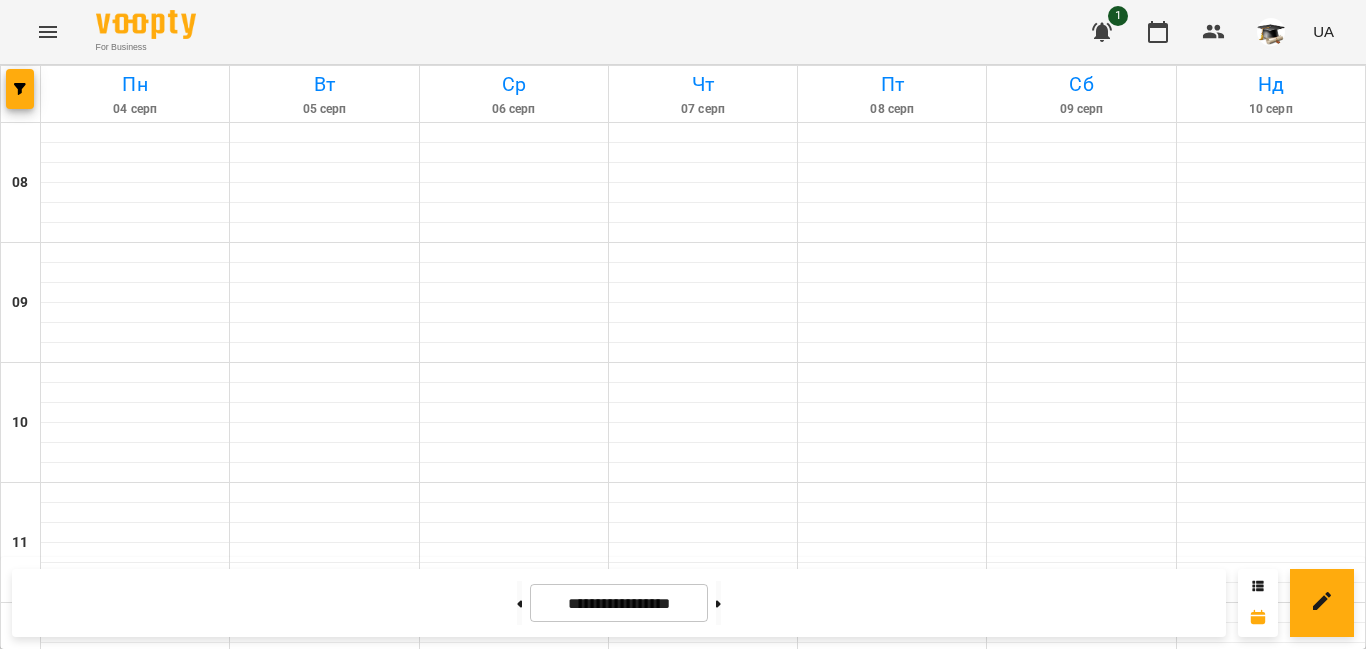 scroll, scrollTop: 1144, scrollLeft: 0, axis: vertical 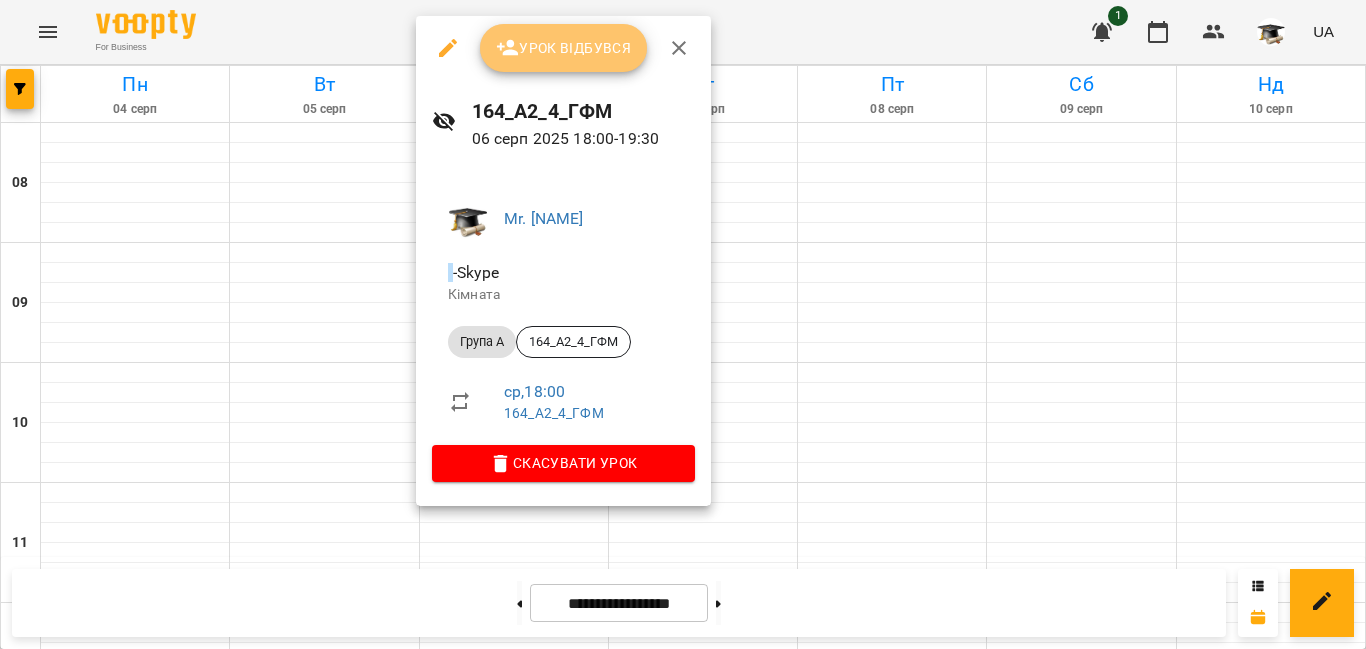 click on "Урок відбувся" at bounding box center (564, 48) 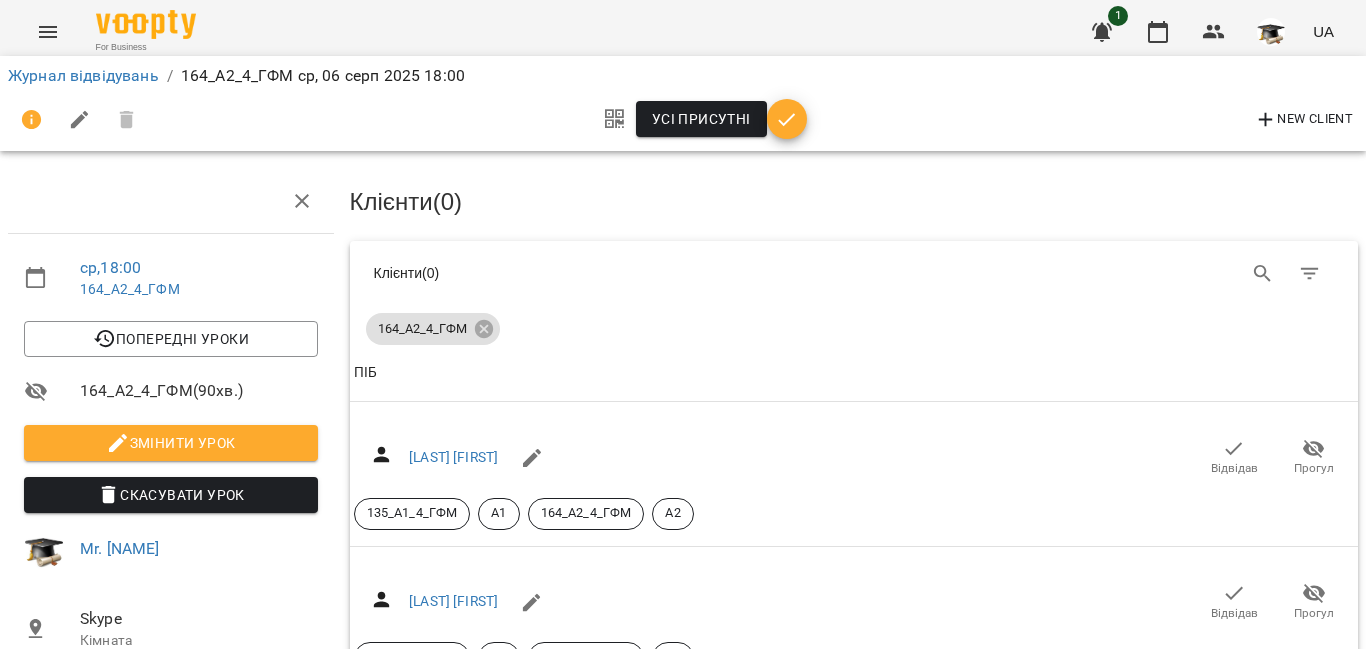scroll, scrollTop: 600, scrollLeft: 0, axis: vertical 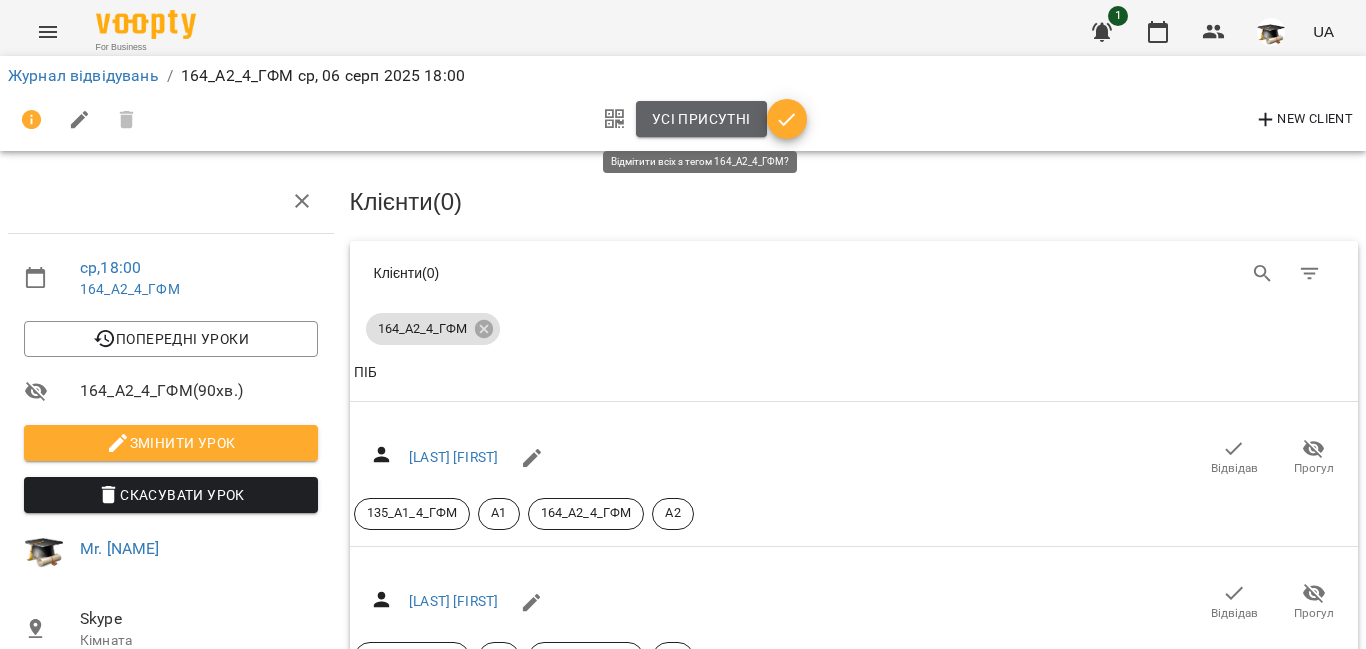 click on "Усі присутні" at bounding box center [701, 119] 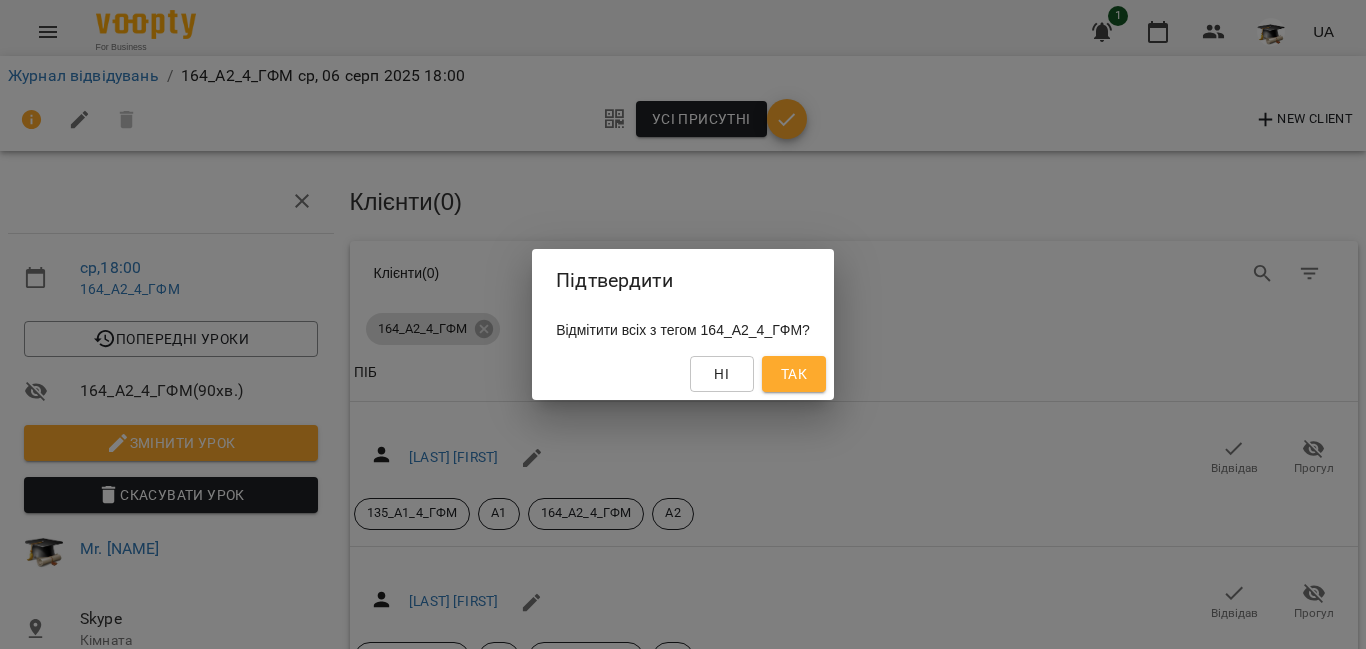 click on "Так" at bounding box center [794, 374] 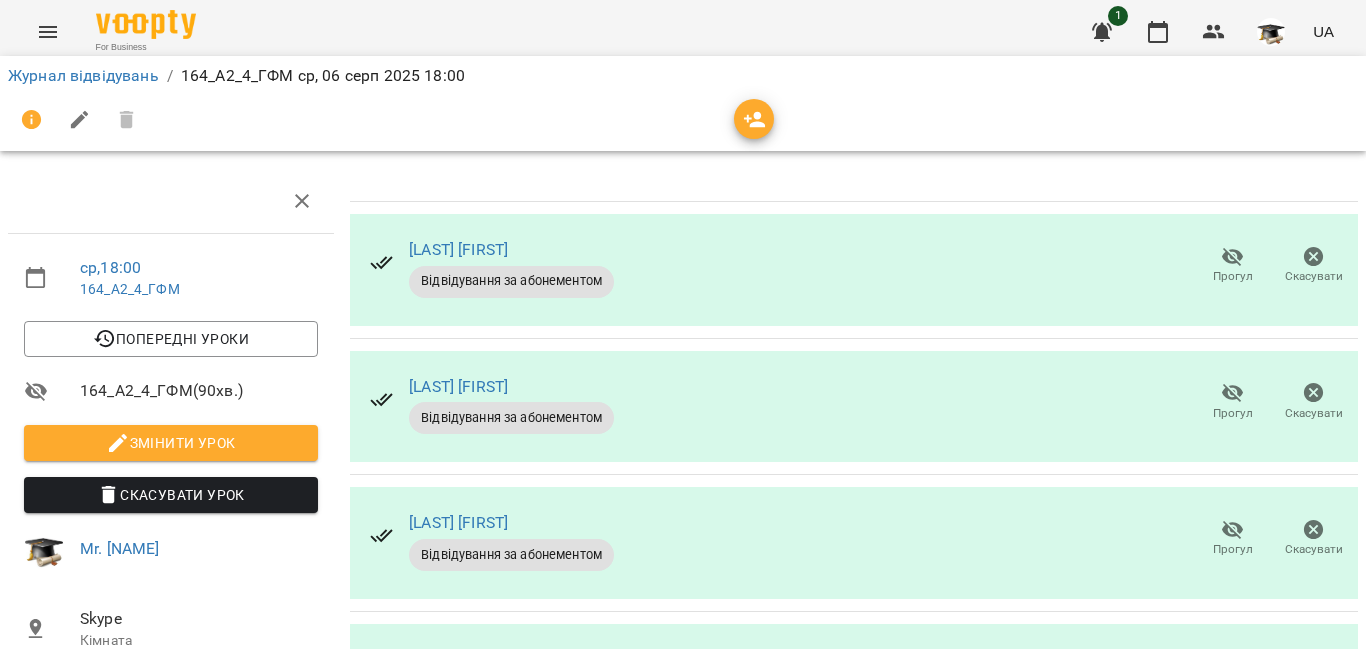 scroll, scrollTop: 550, scrollLeft: 0, axis: vertical 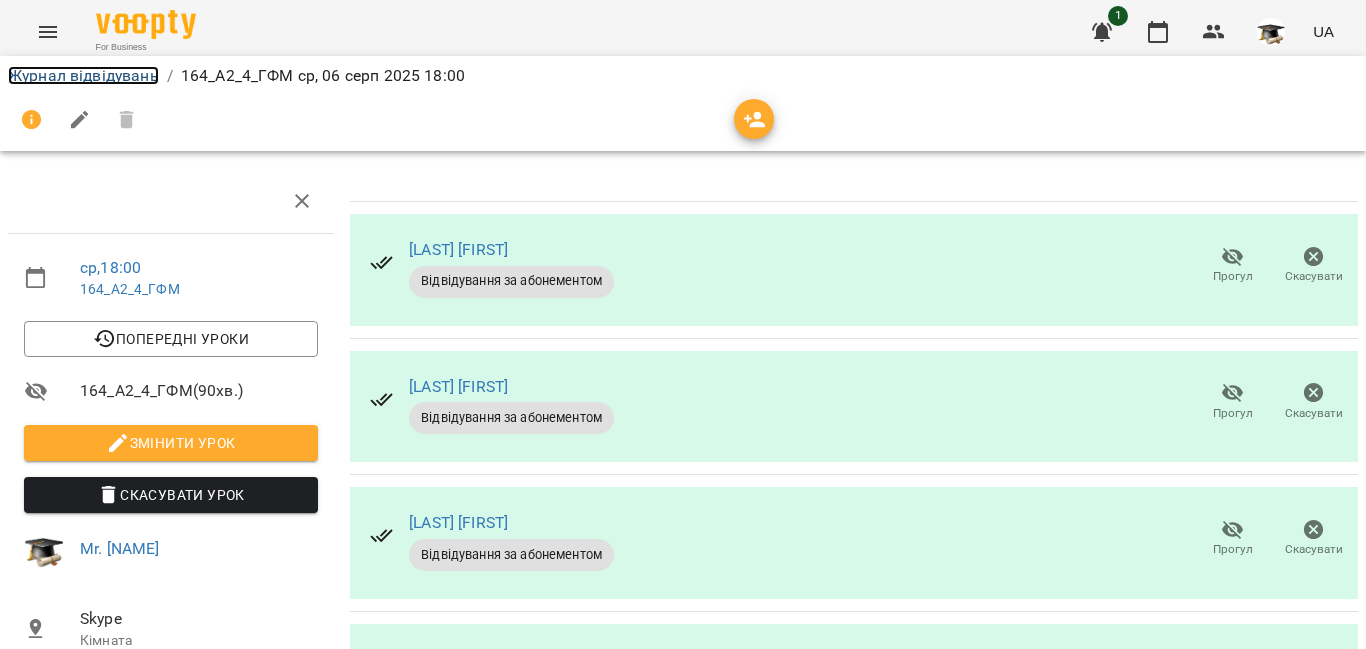 click on "Журнал відвідувань" at bounding box center [83, 75] 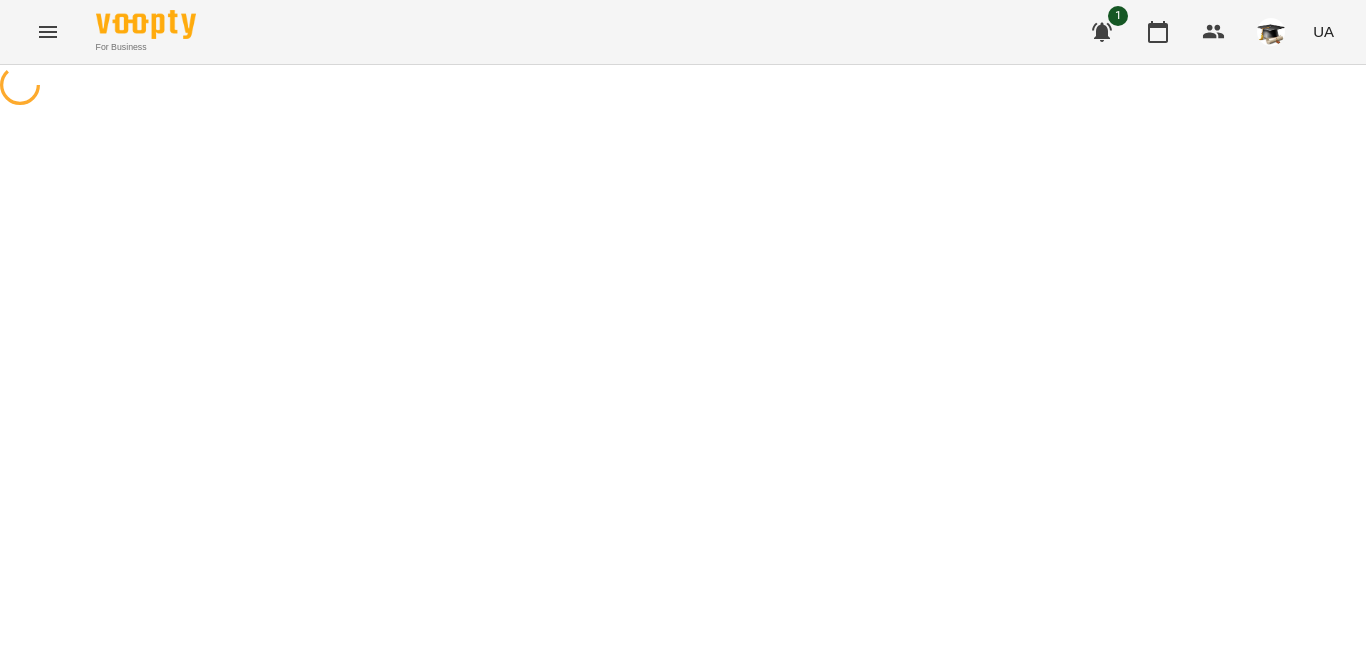 scroll, scrollTop: 0, scrollLeft: 0, axis: both 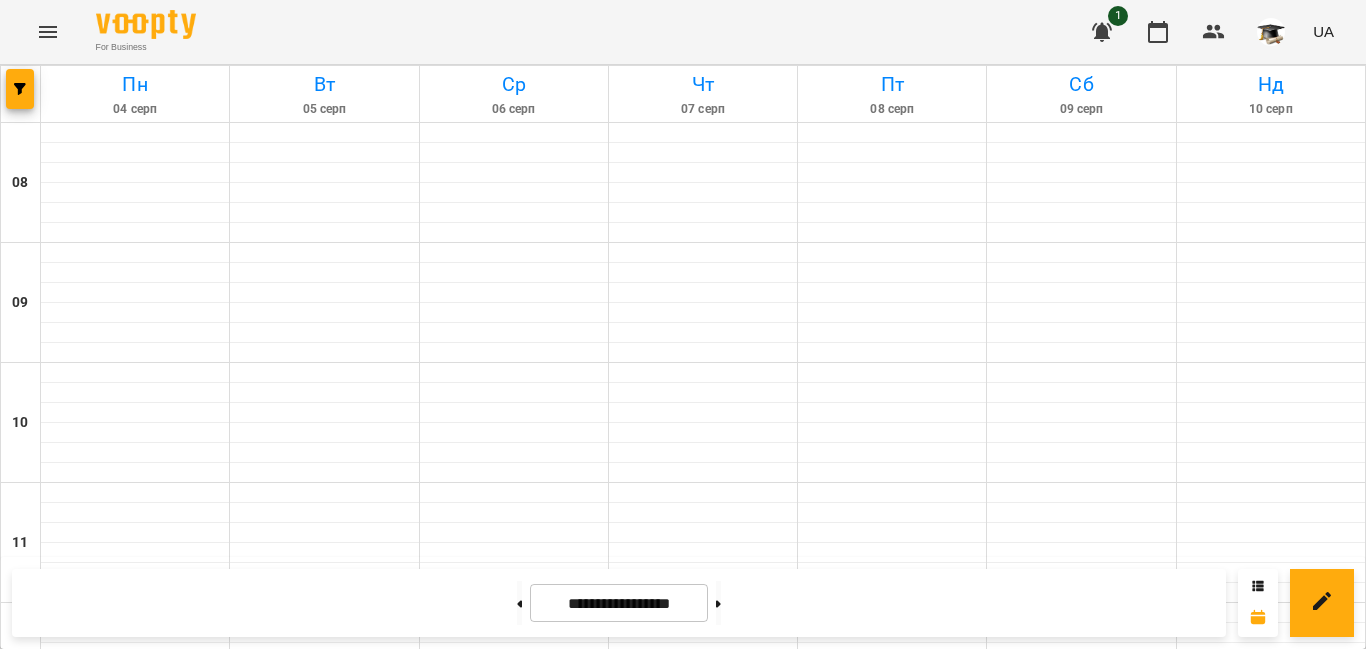 click on "18:00" at bounding box center (636, 1351) 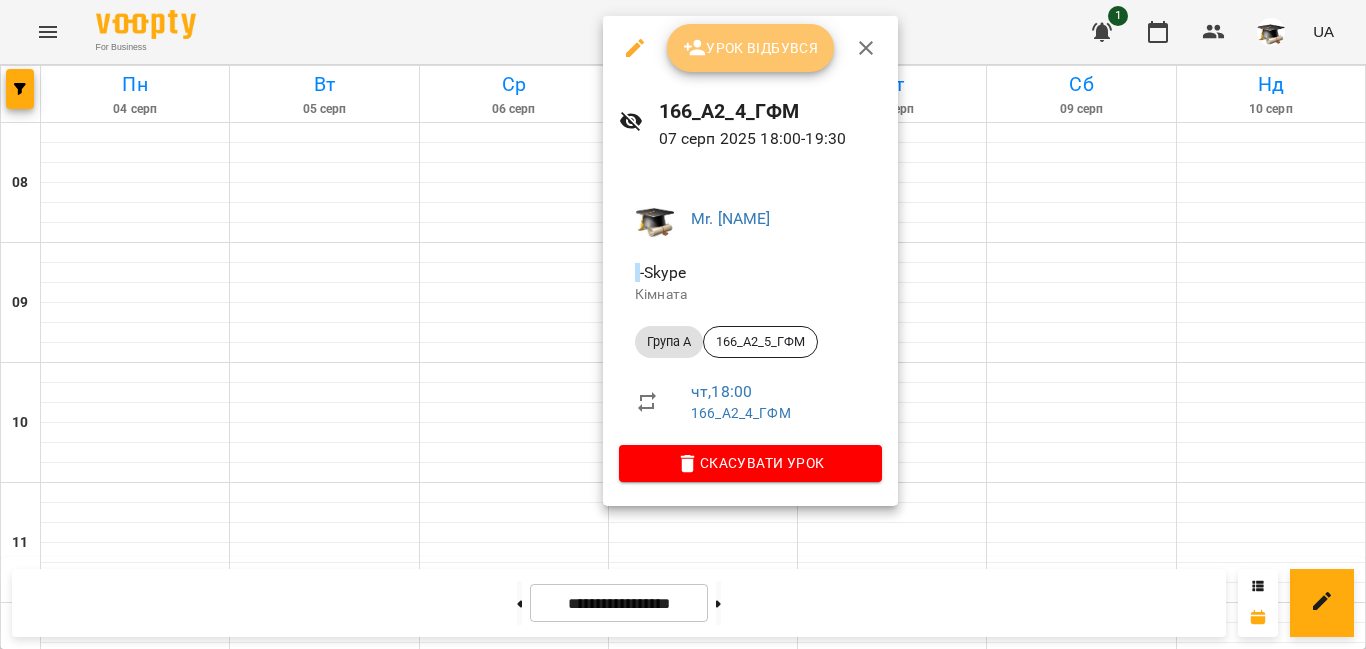 click on "Урок відбувся" at bounding box center (751, 48) 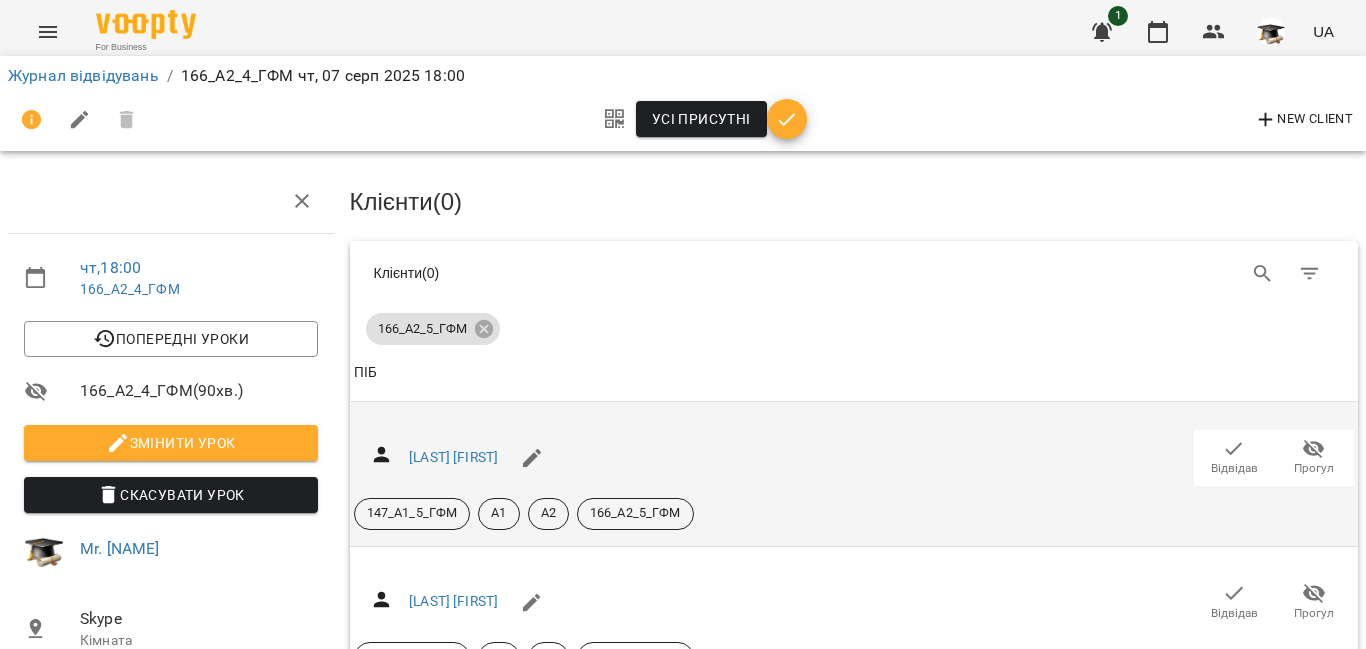 scroll, scrollTop: 712, scrollLeft: 0, axis: vertical 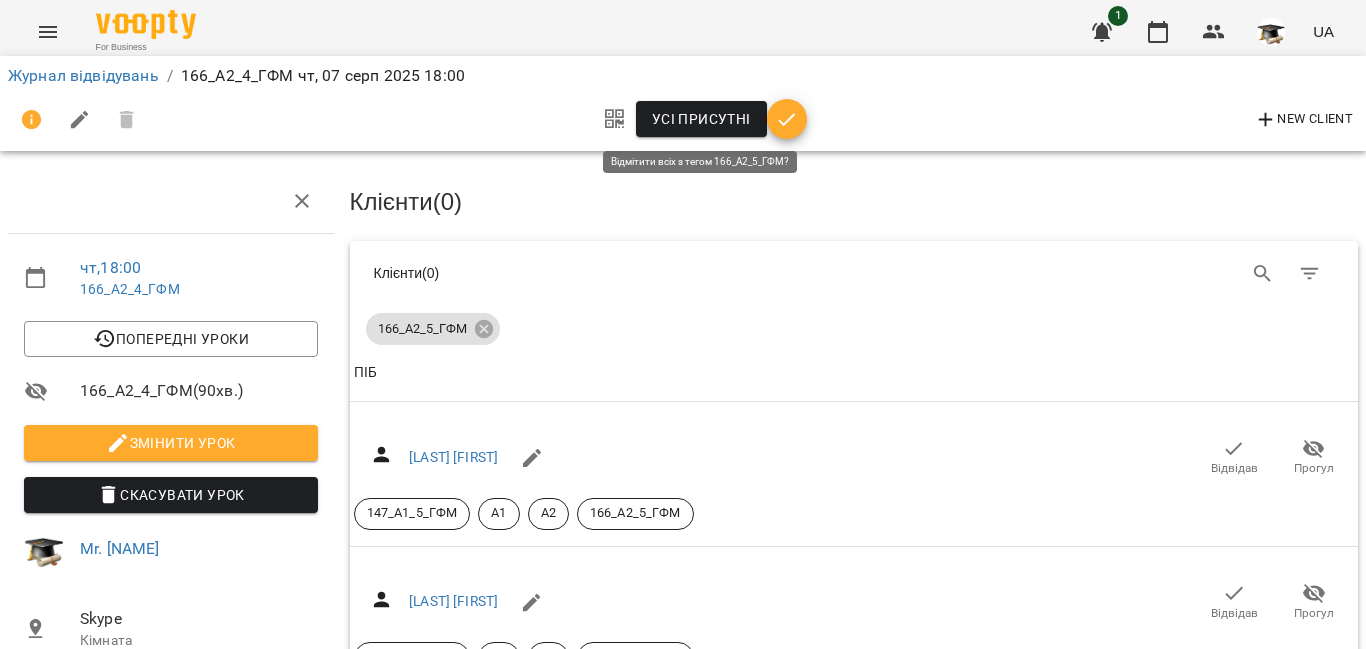 click on "Усі присутні" at bounding box center (701, 119) 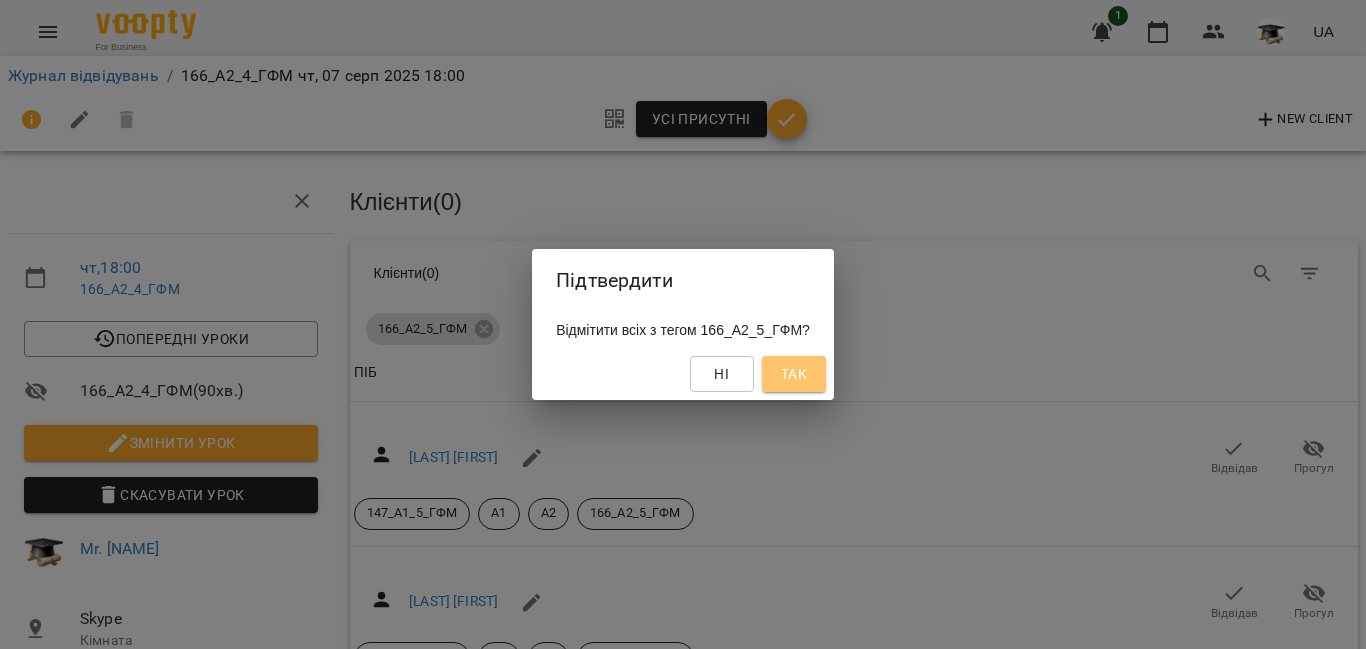 click on "Так" at bounding box center (794, 374) 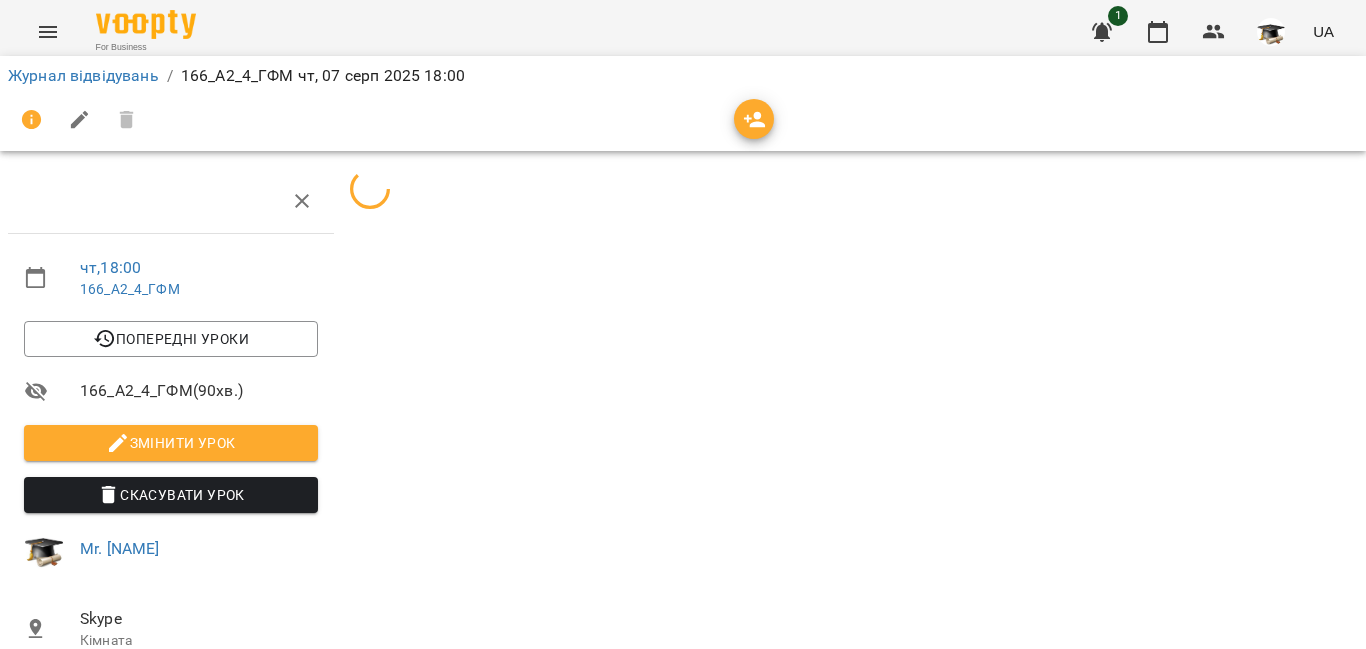 scroll, scrollTop: 413, scrollLeft: 0, axis: vertical 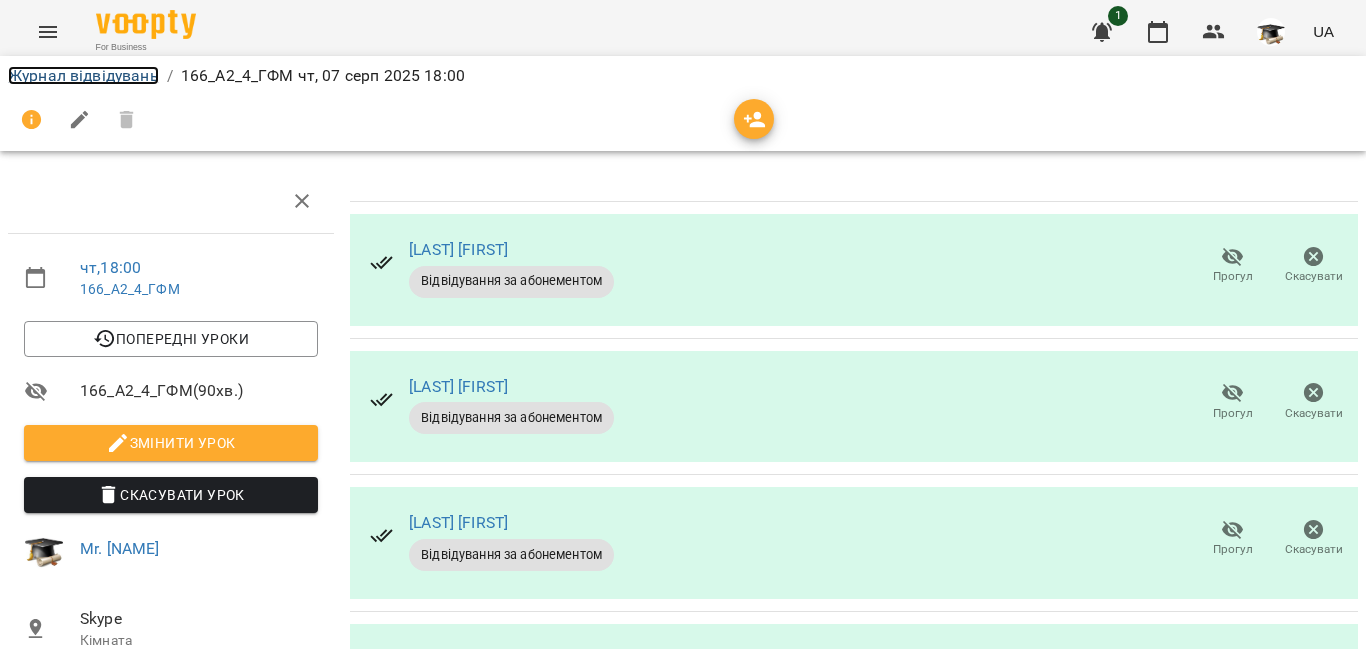 click on "Журнал відвідувань" at bounding box center (83, 75) 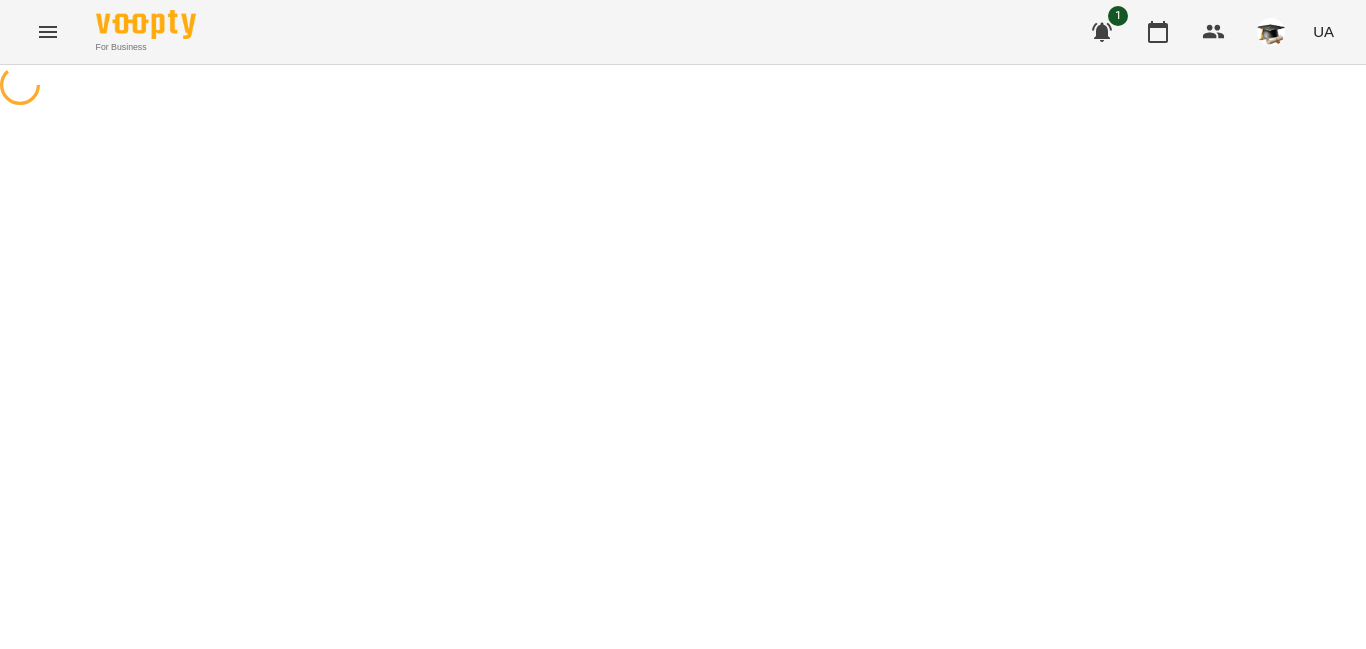 scroll, scrollTop: 0, scrollLeft: 0, axis: both 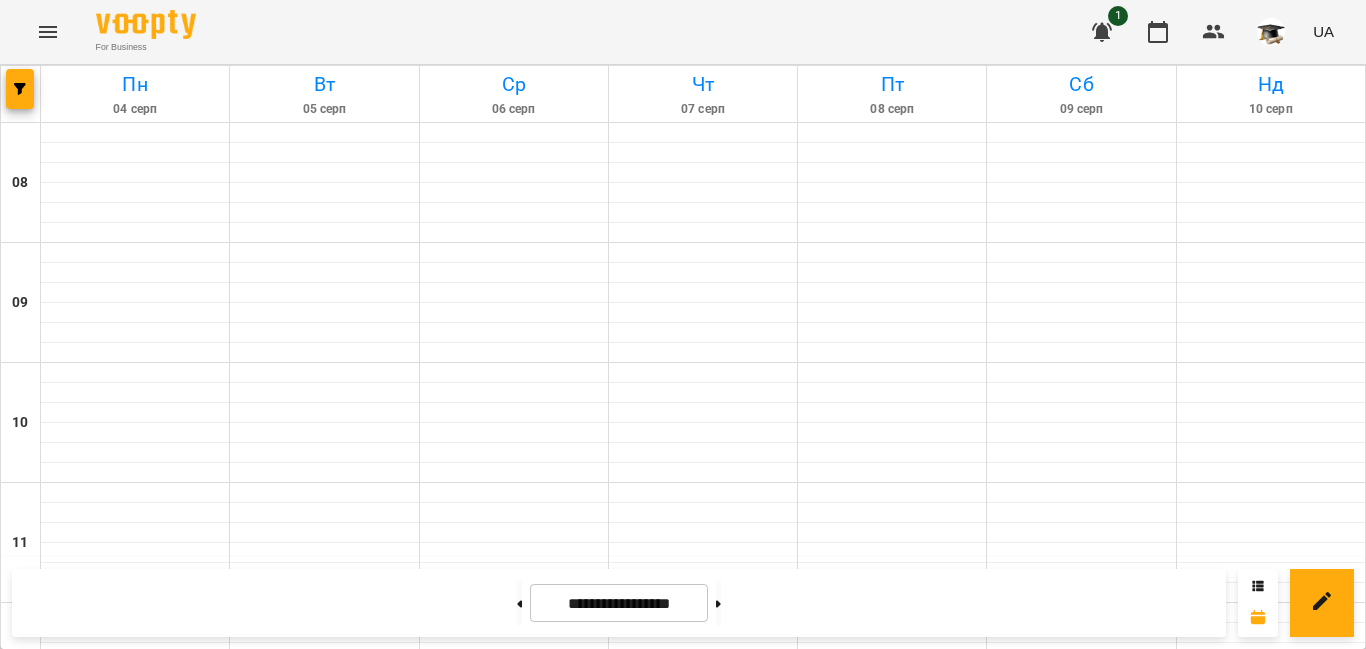 click on "19:30" at bounding box center (636, 1531) 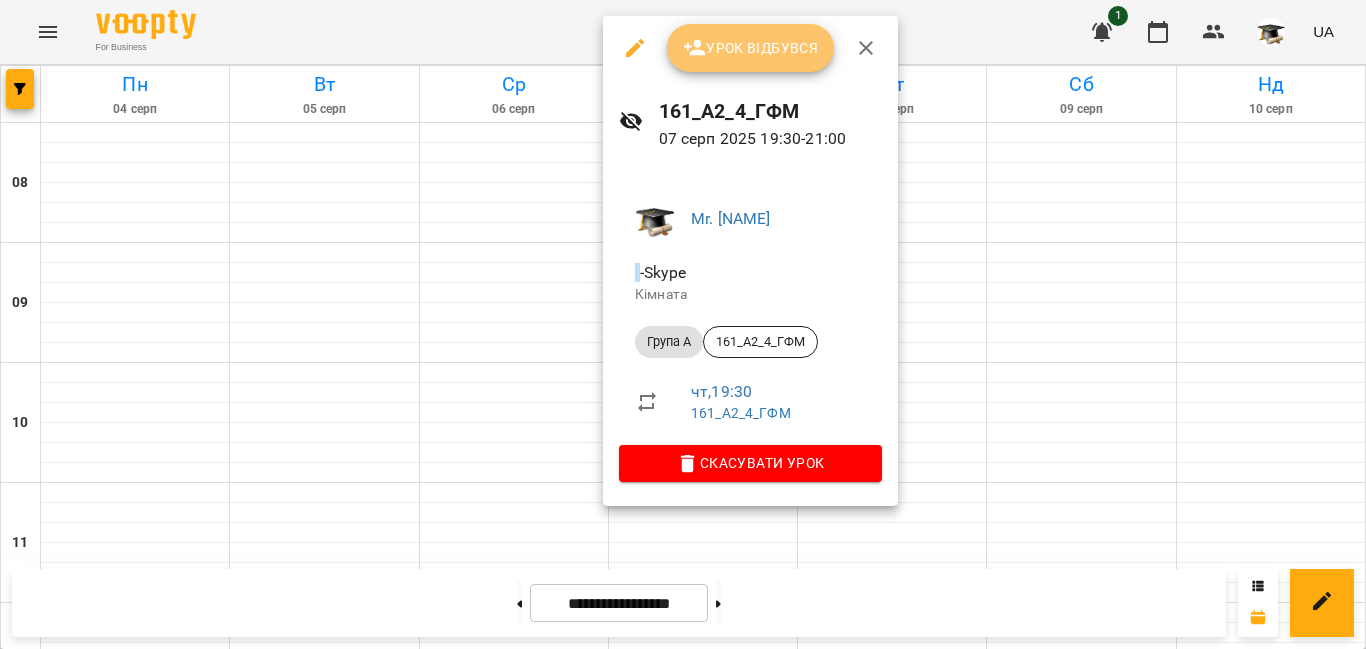 click on "Урок відбувся" at bounding box center [751, 48] 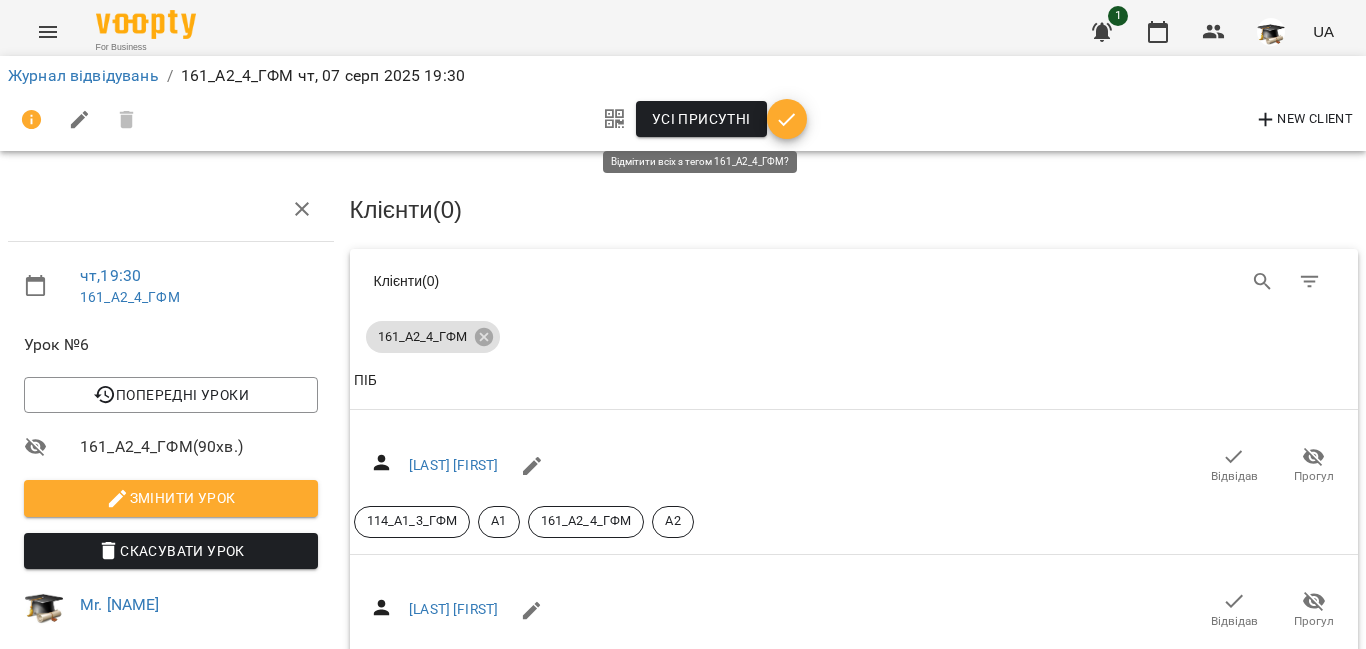 click on "Усі присутні" at bounding box center [701, 119] 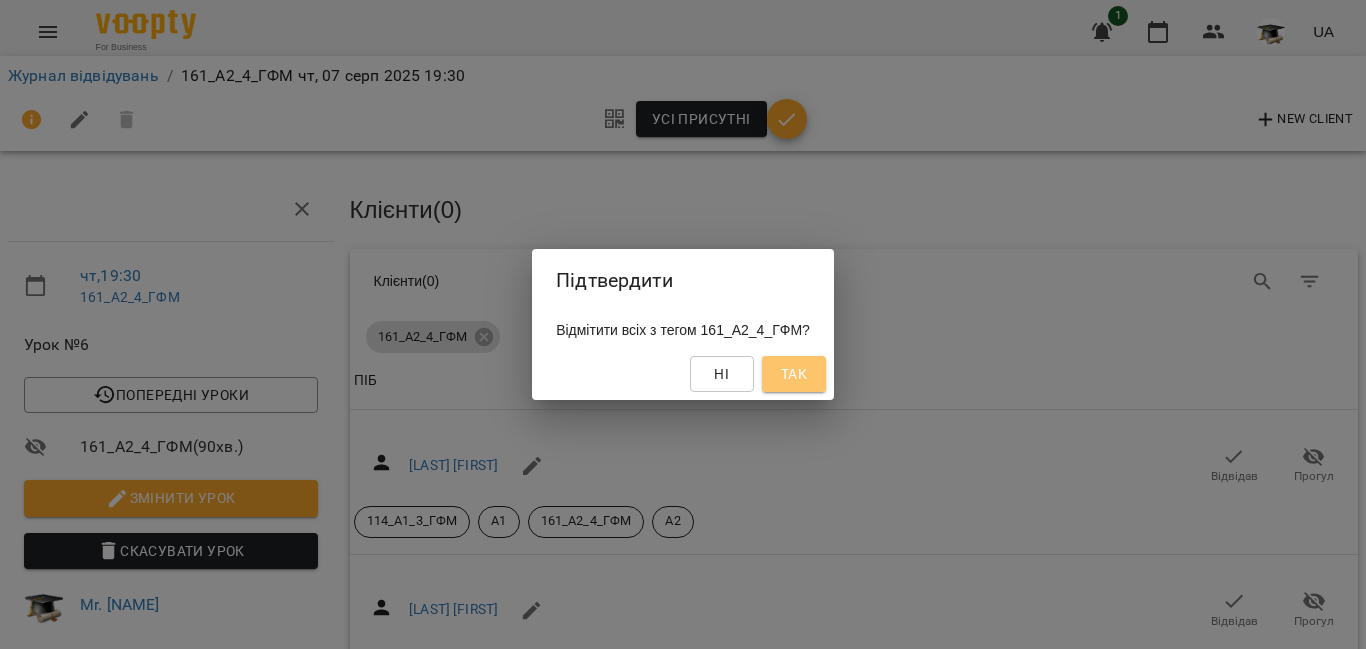 click on "Так" at bounding box center (794, 374) 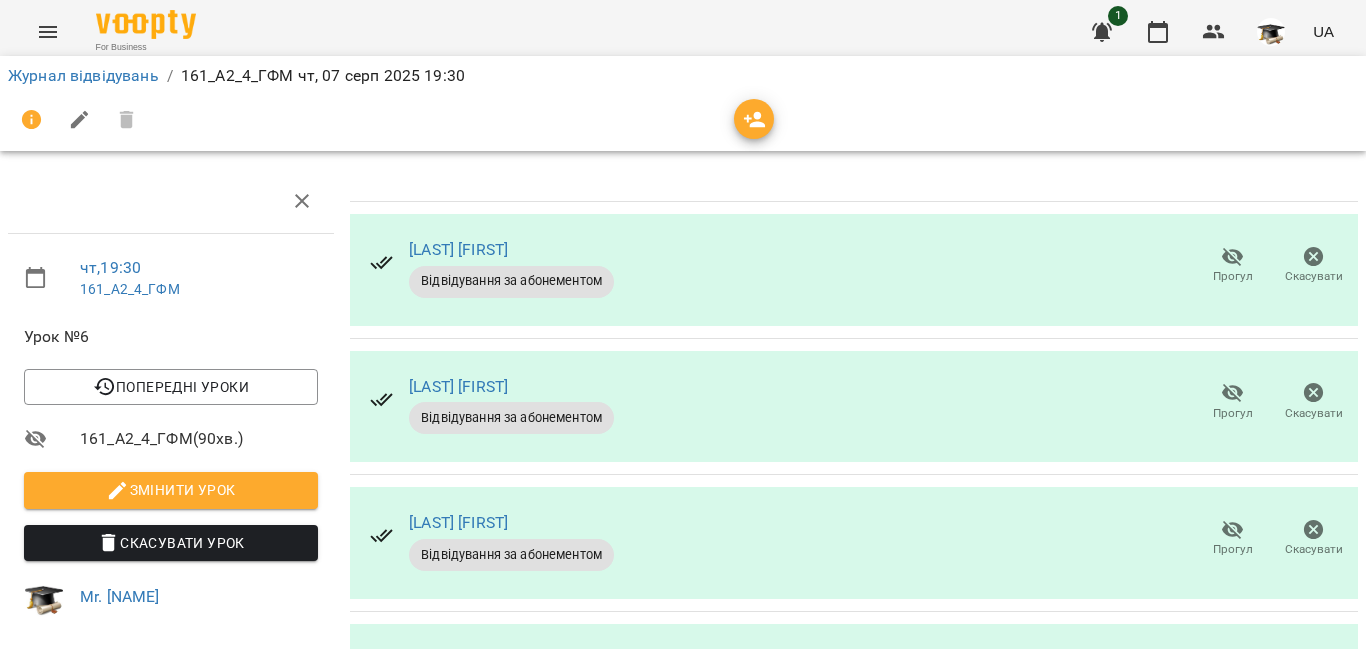 scroll, scrollTop: 0, scrollLeft: 0, axis: both 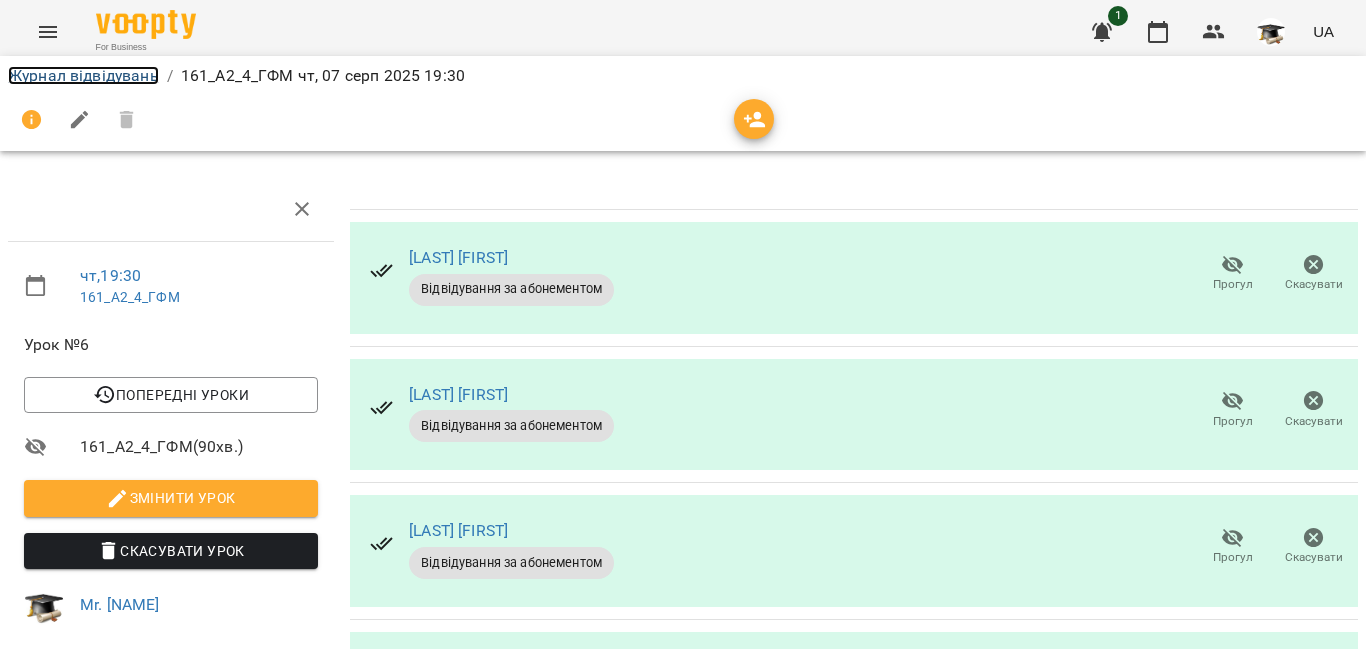 click on "Журнал відвідувань" at bounding box center (83, 75) 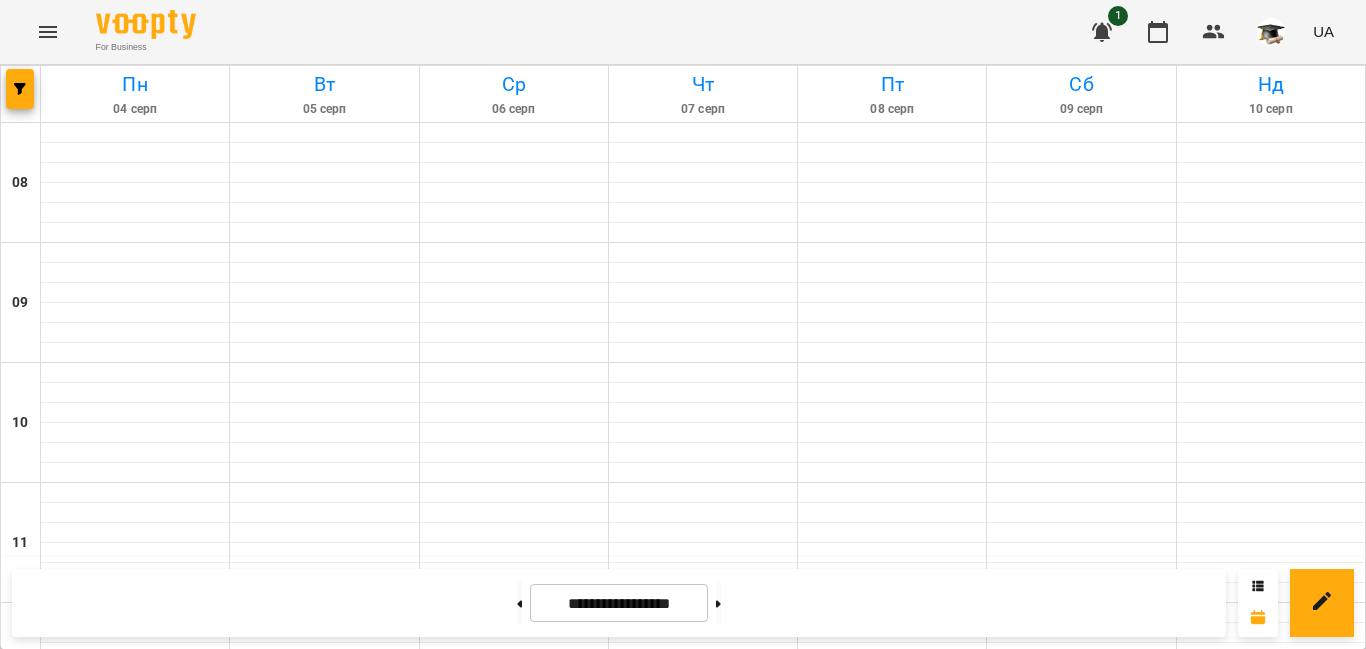 scroll, scrollTop: 900, scrollLeft: 0, axis: vertical 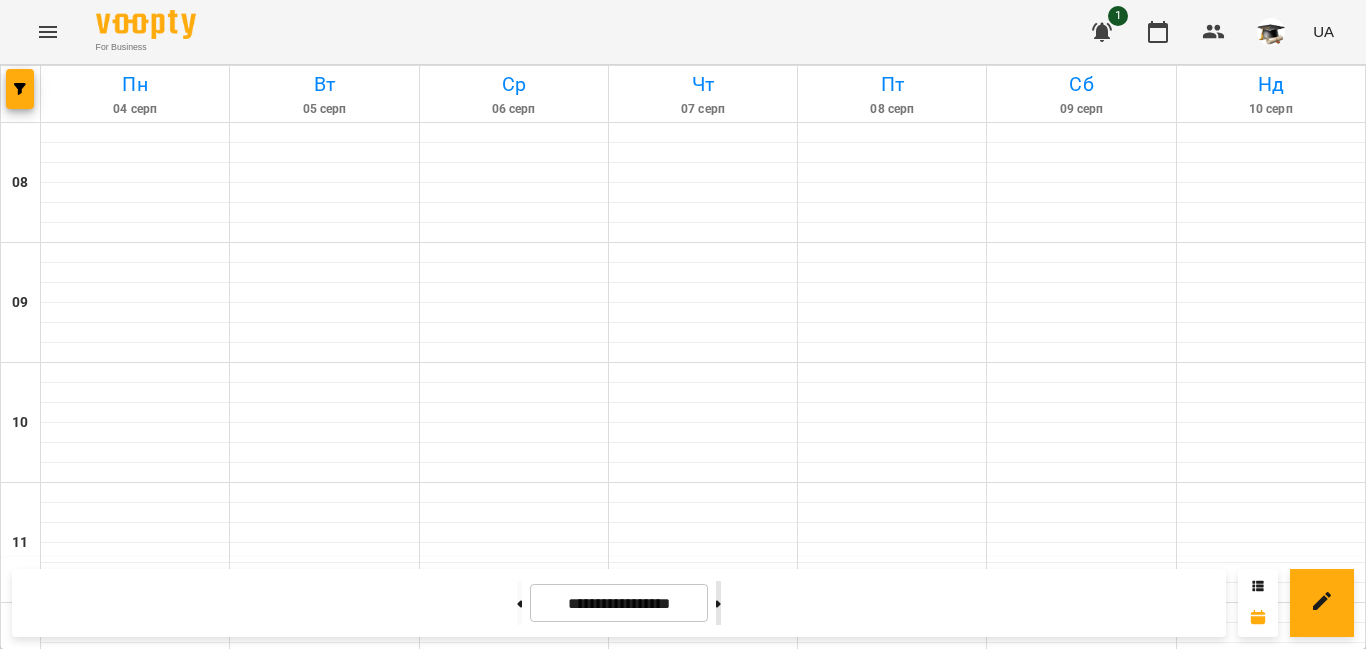 click at bounding box center [718, 603] 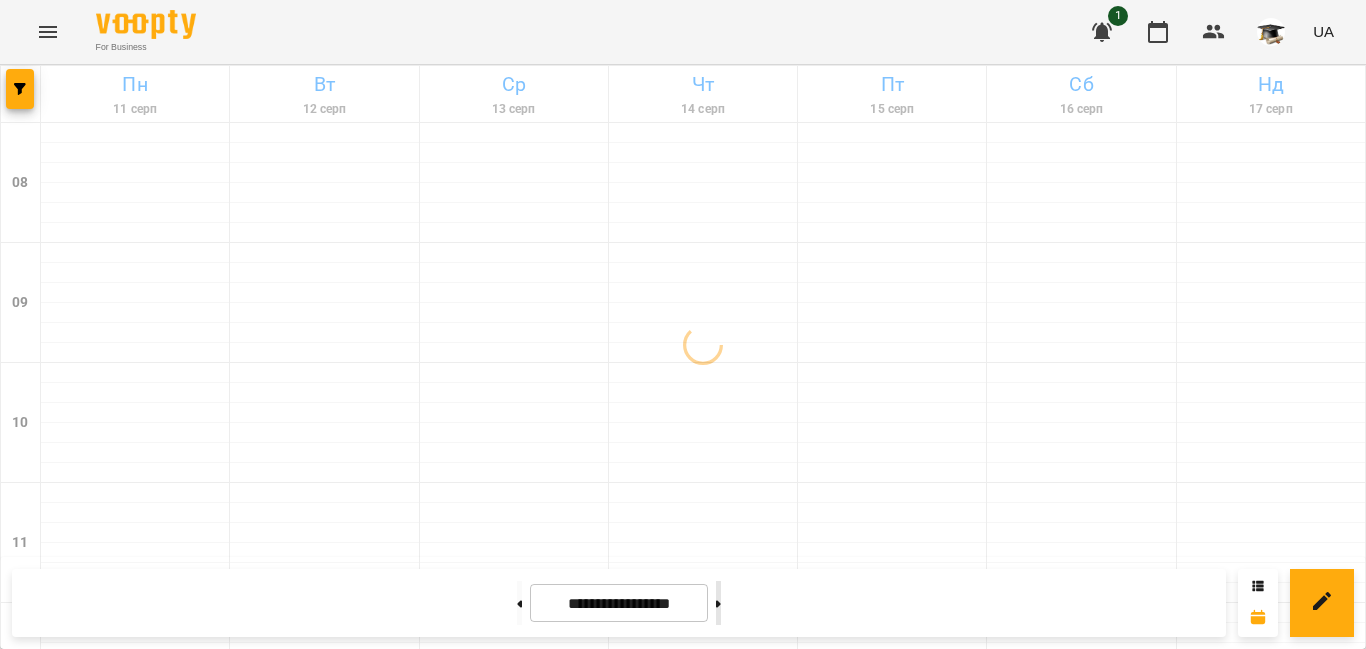 click at bounding box center [718, 603] 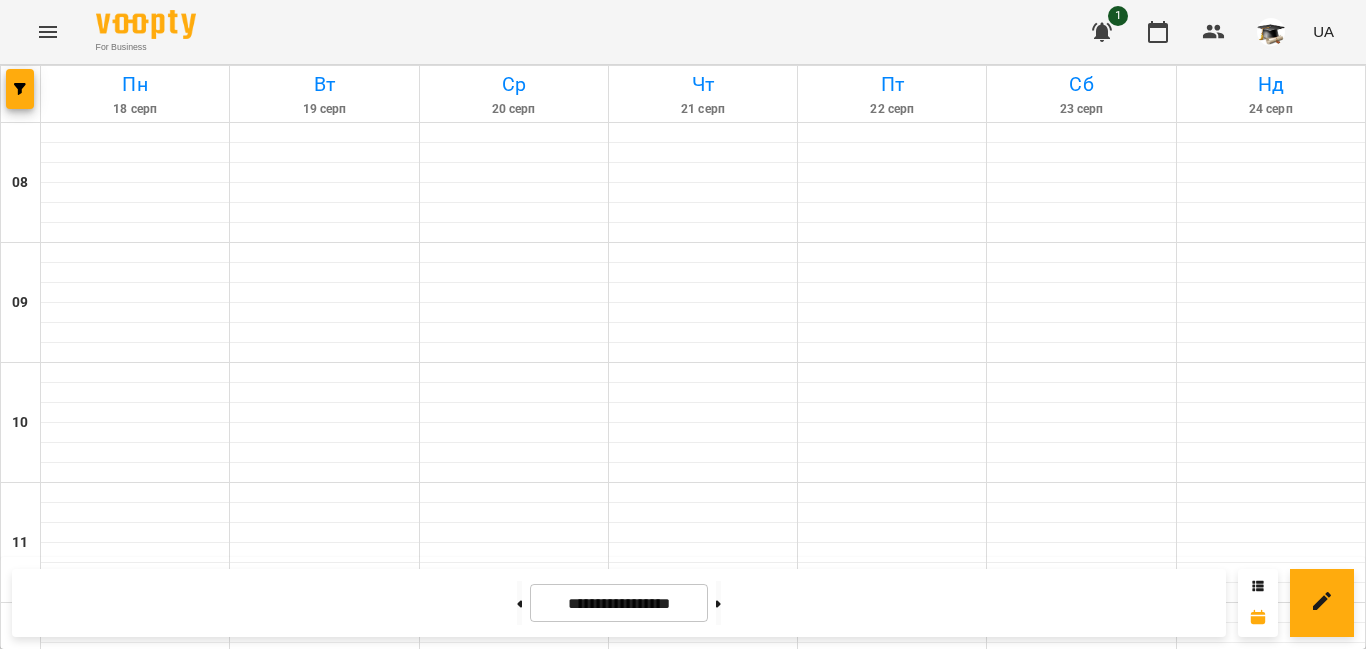 drag, startPoint x: 573, startPoint y: 561, endPoint x: 540, endPoint y: 572, distance: 34.785053 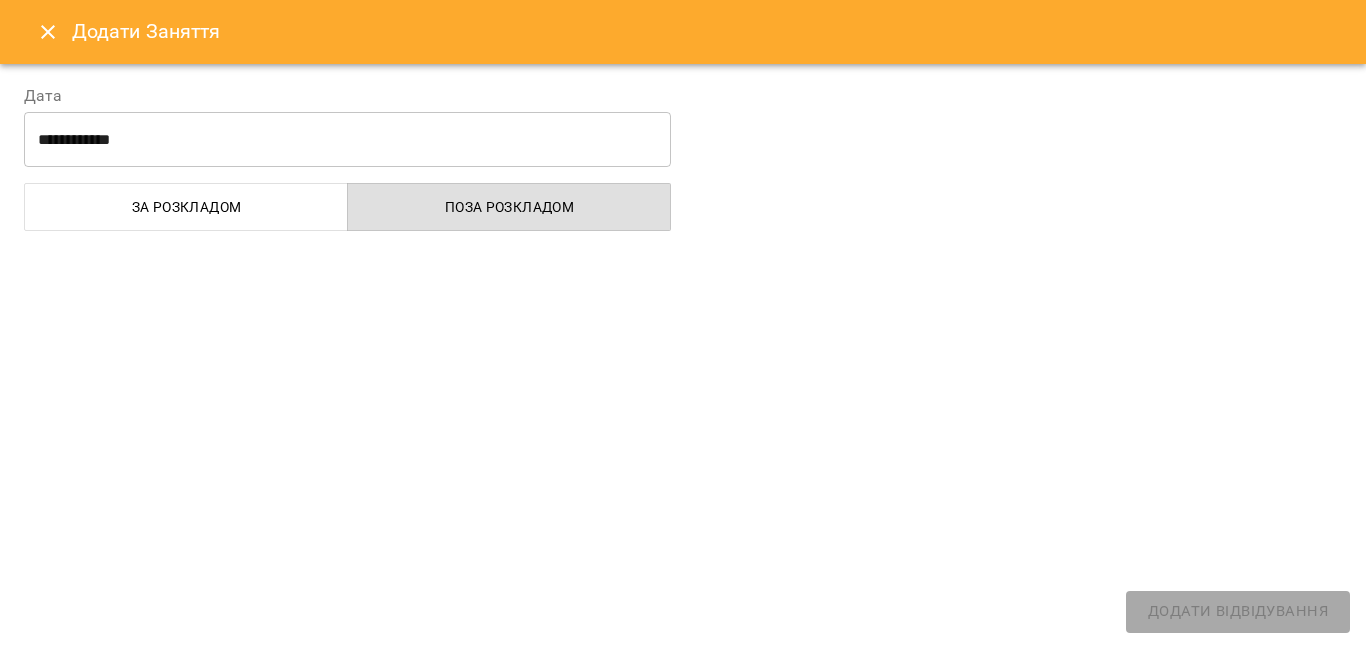 select on "**********" 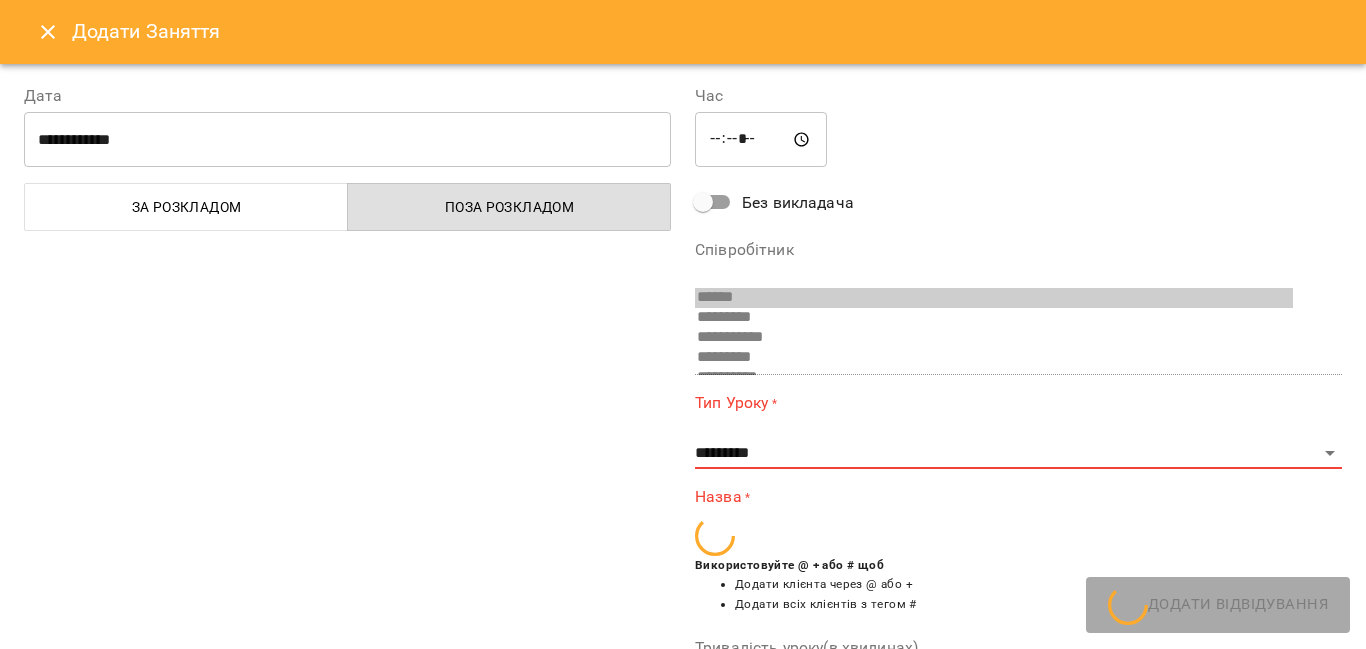 scroll, scrollTop: 613, scrollLeft: 0, axis: vertical 